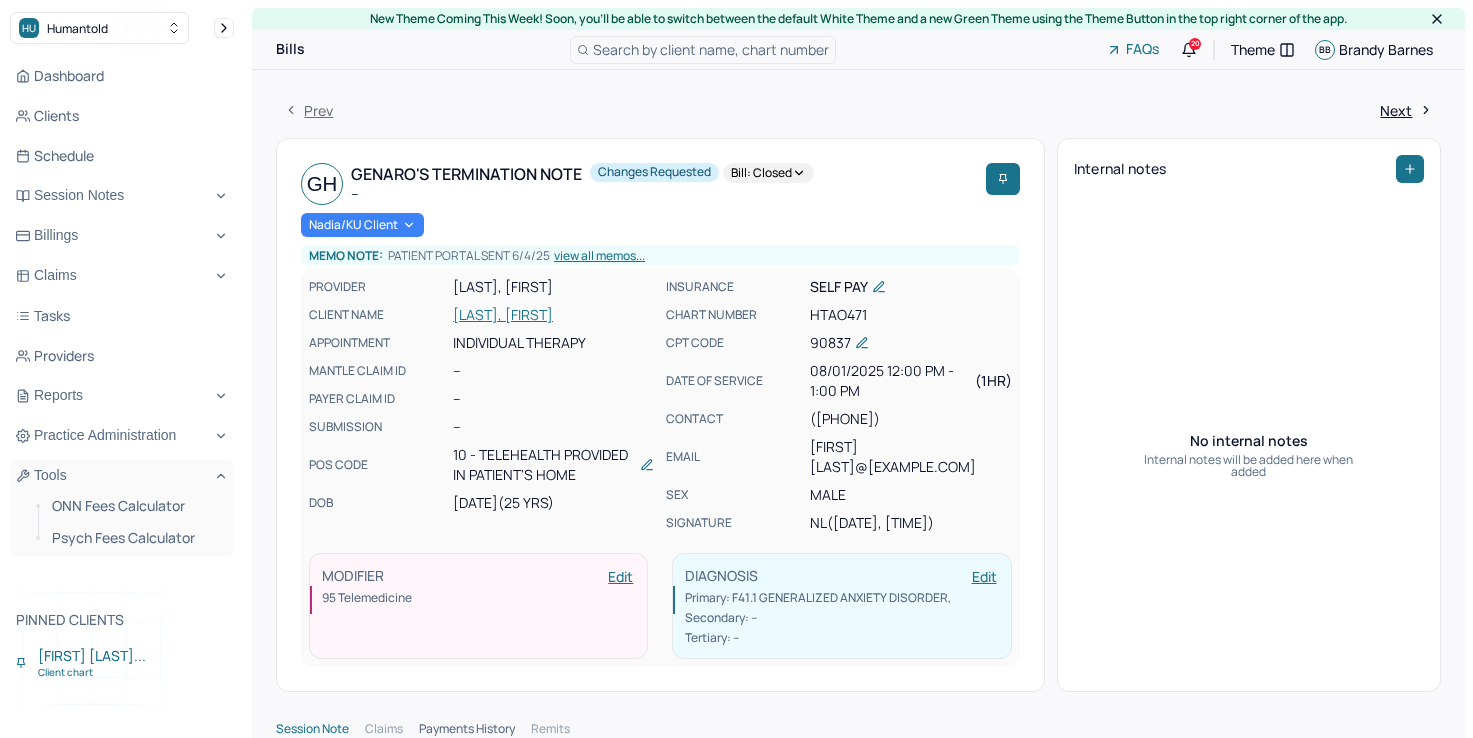 scroll, scrollTop: 347, scrollLeft: 0, axis: vertical 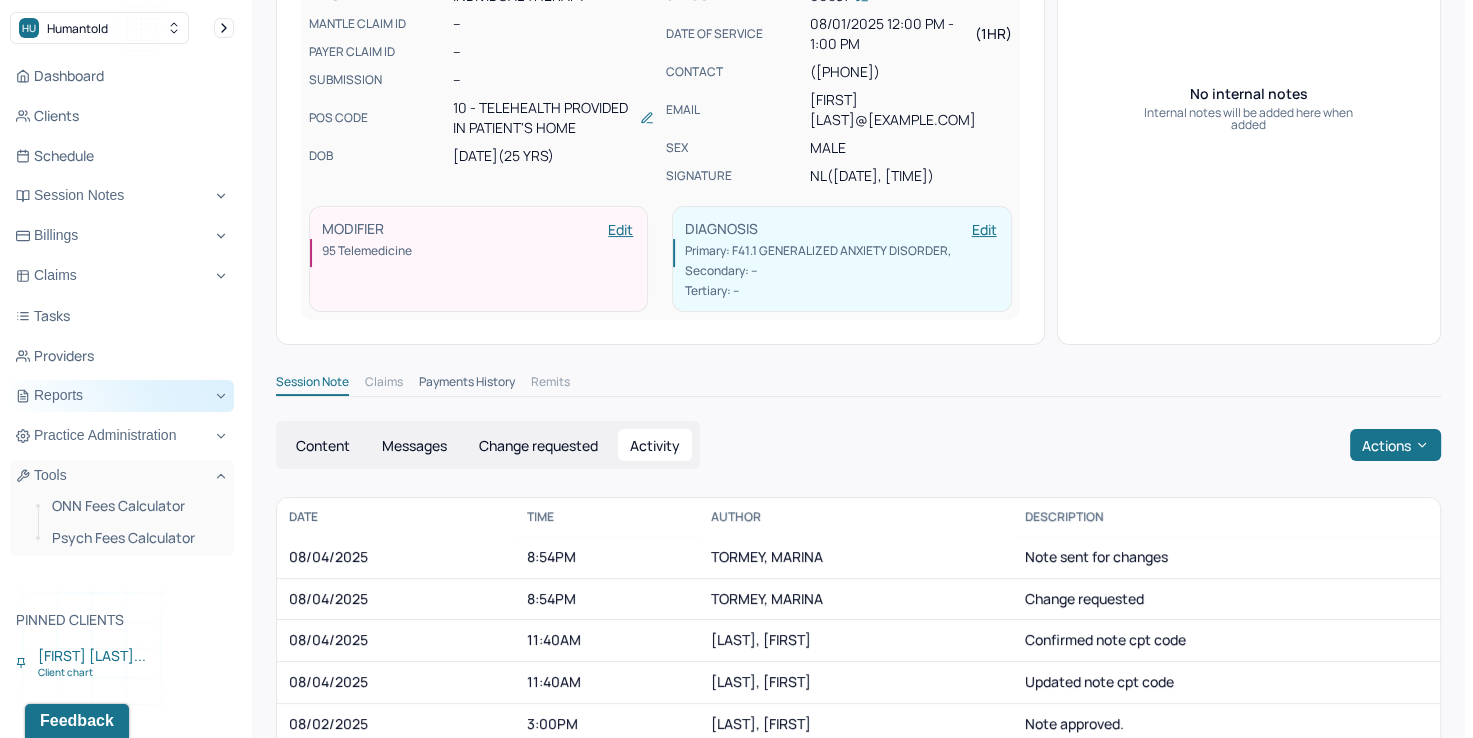 click on "Reports" at bounding box center [122, 396] 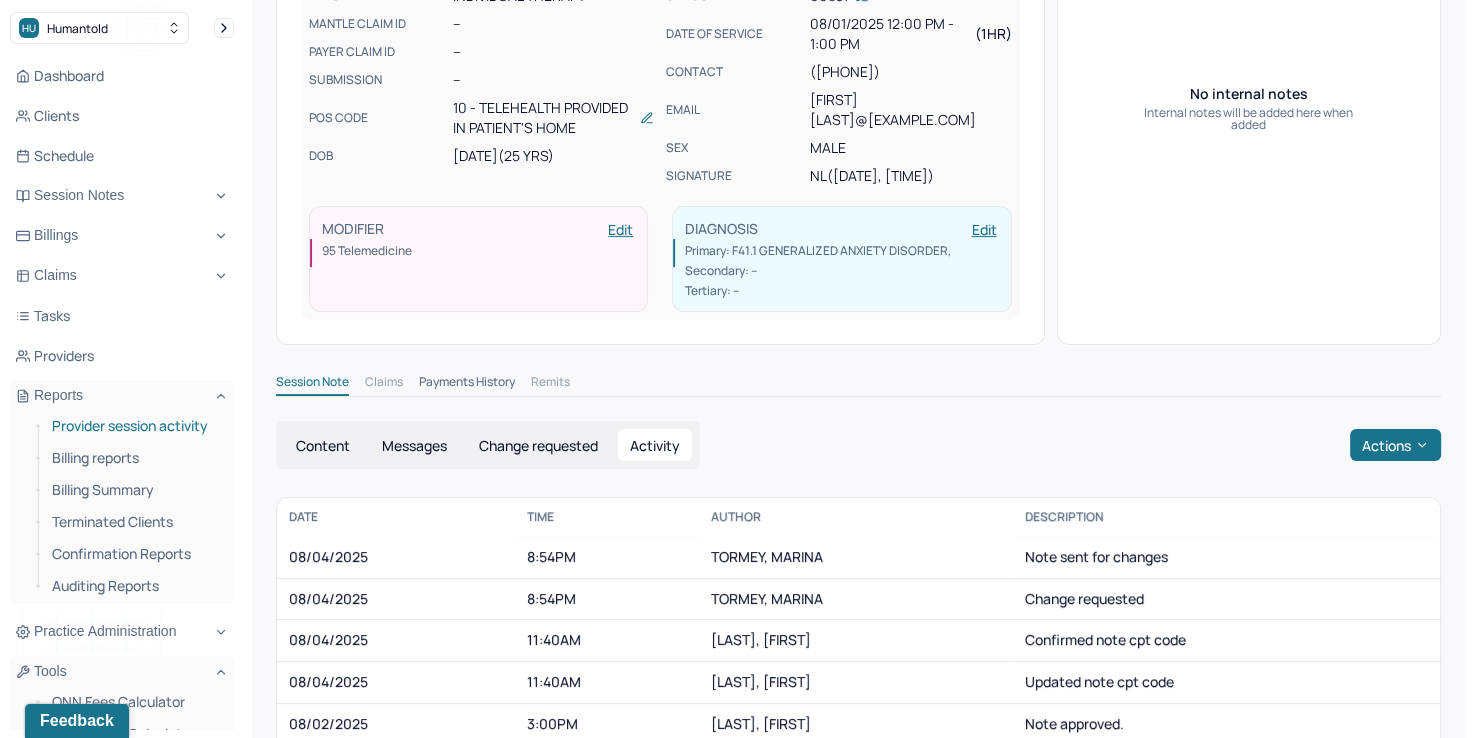 click on "Provider session activity" at bounding box center [135, 426] 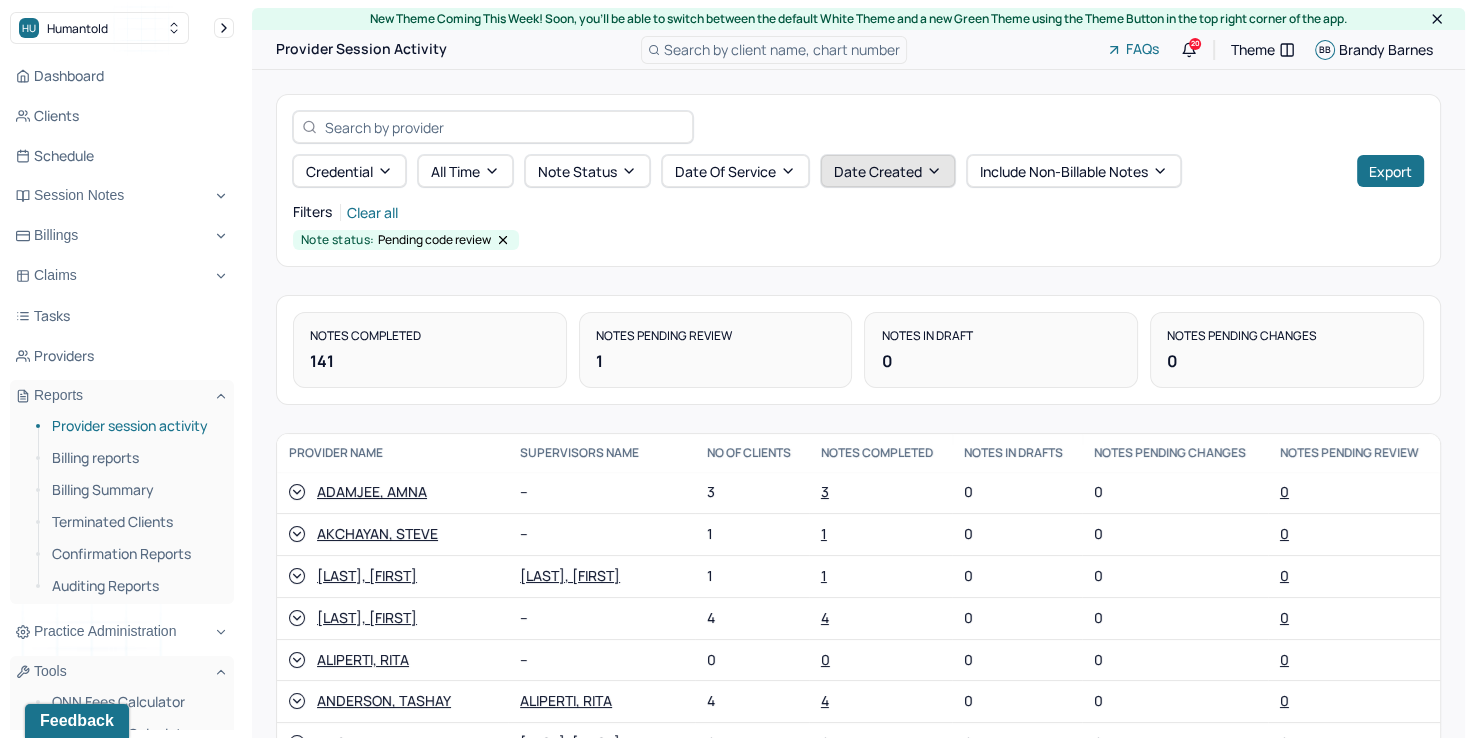 click 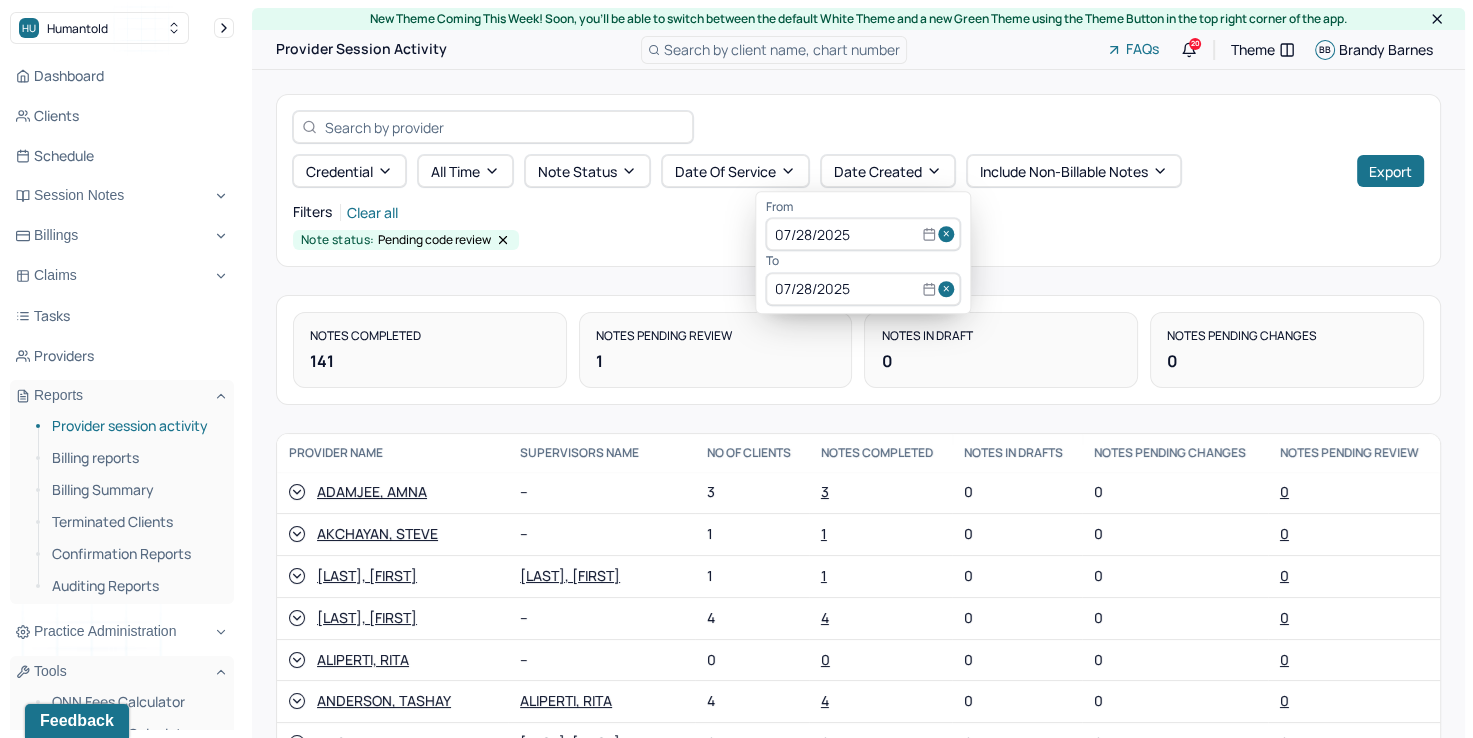 click at bounding box center [949, 235] 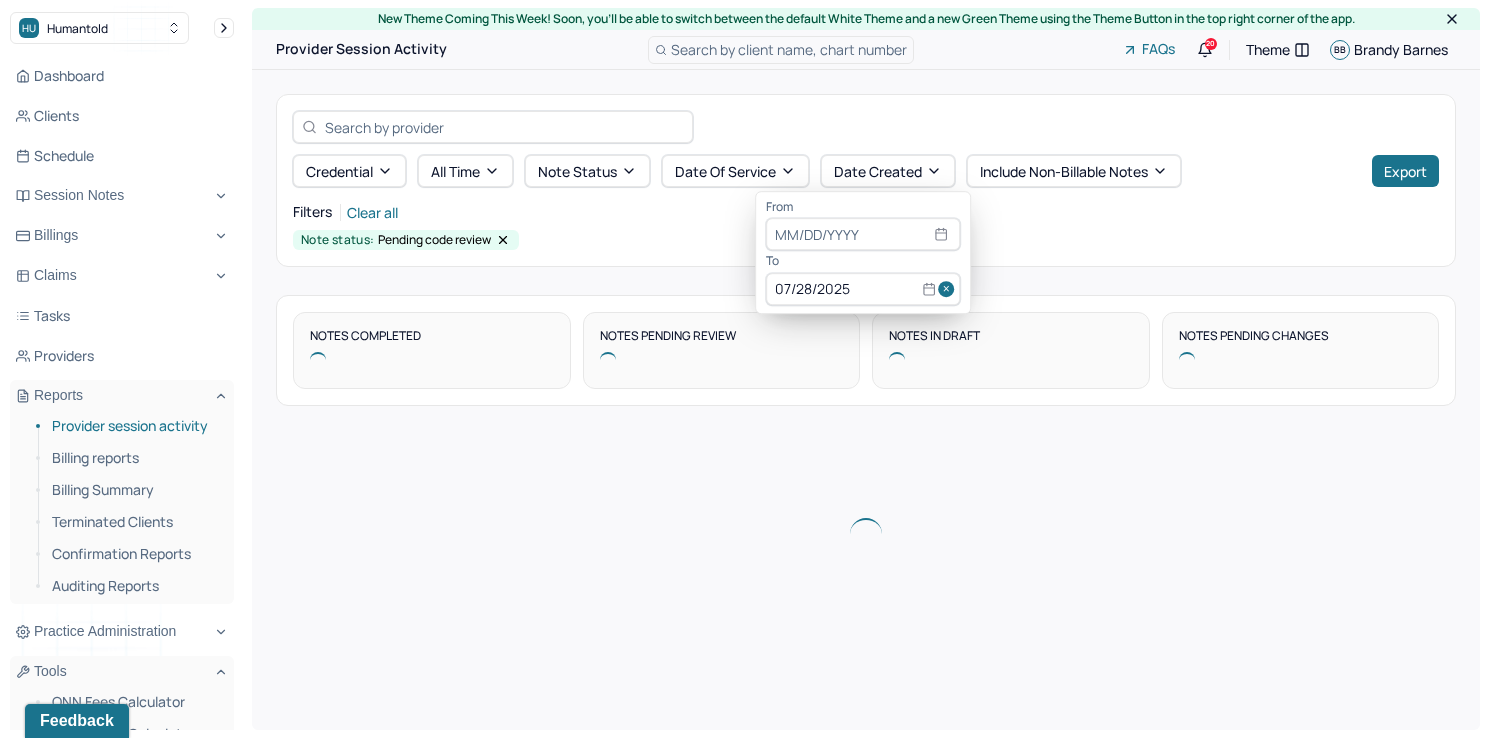 click at bounding box center (949, 289) 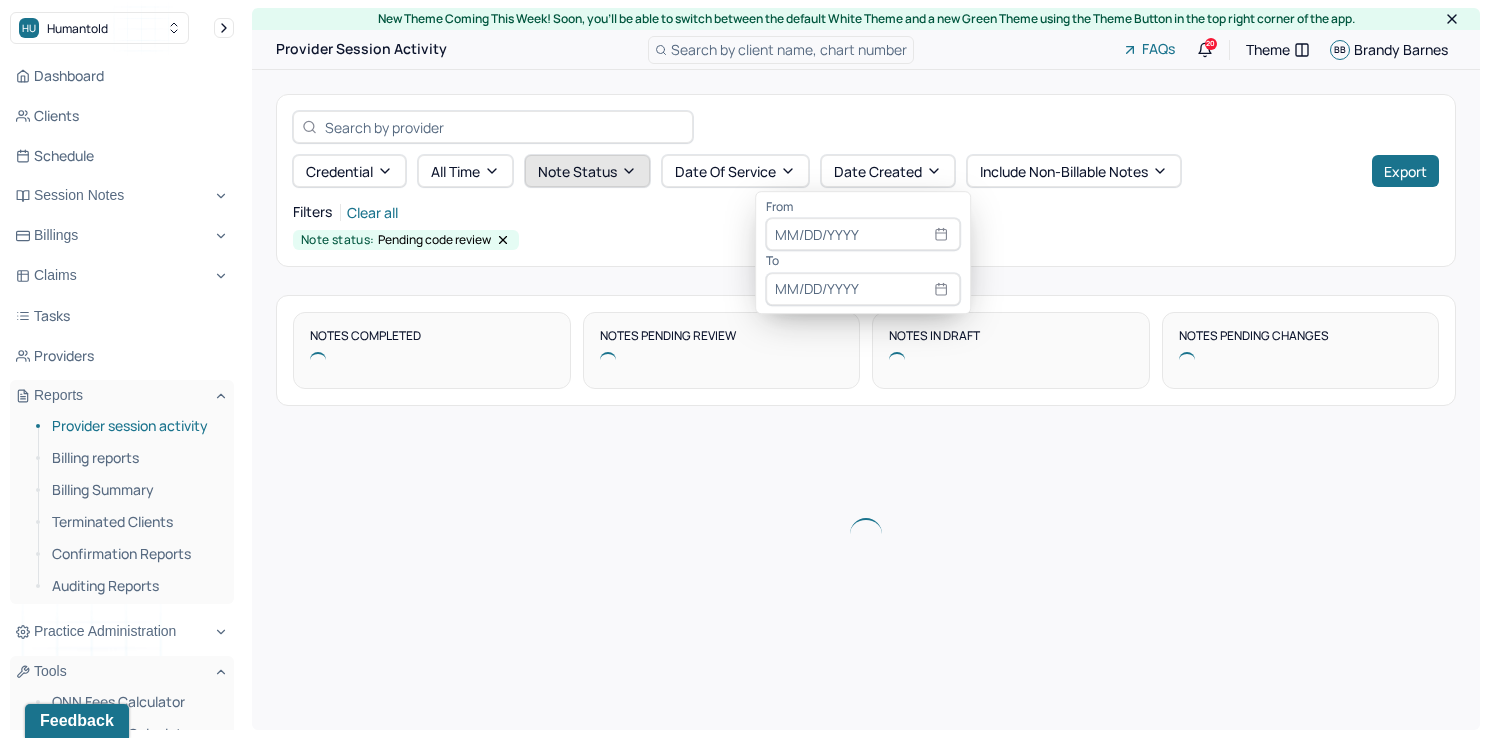click on "Note status" at bounding box center (587, 171) 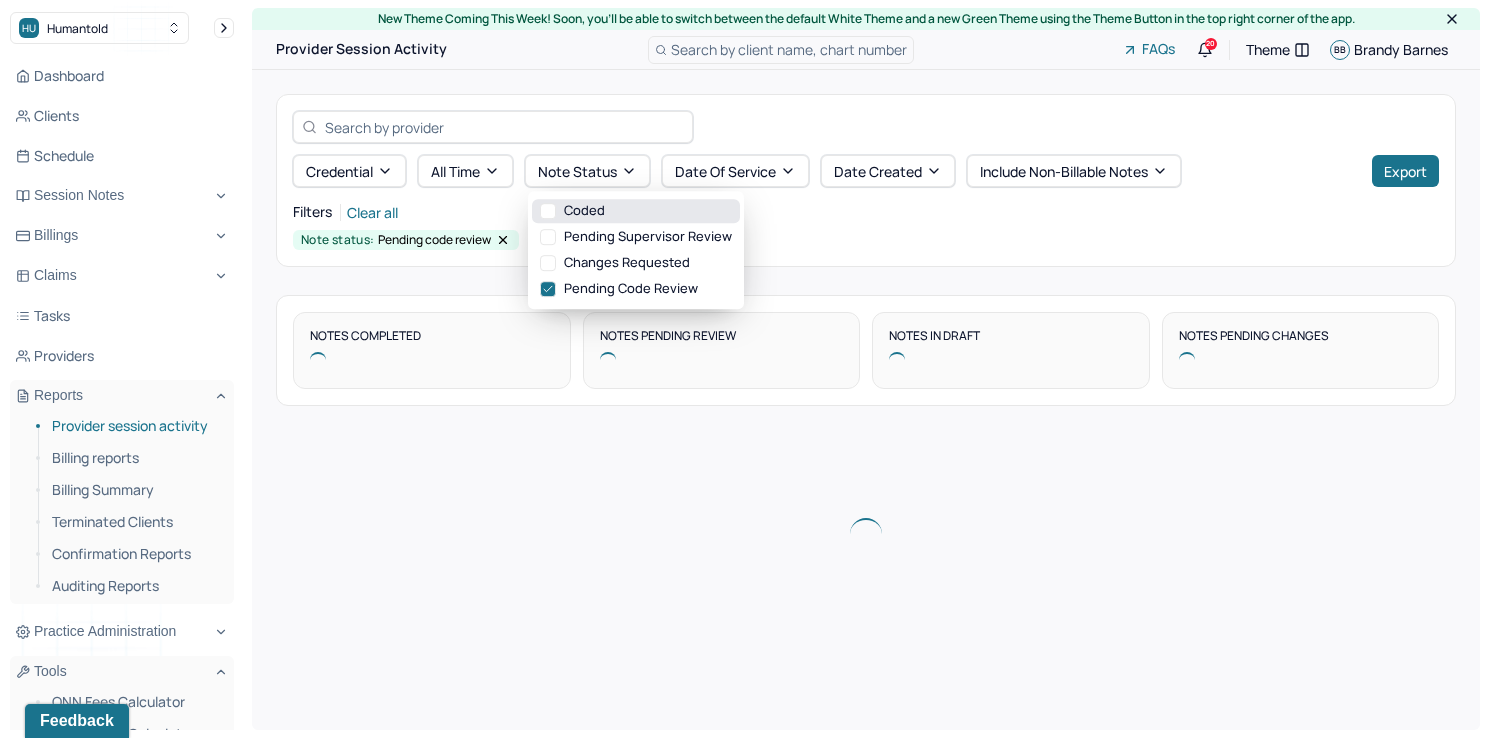 click at bounding box center (548, 211) 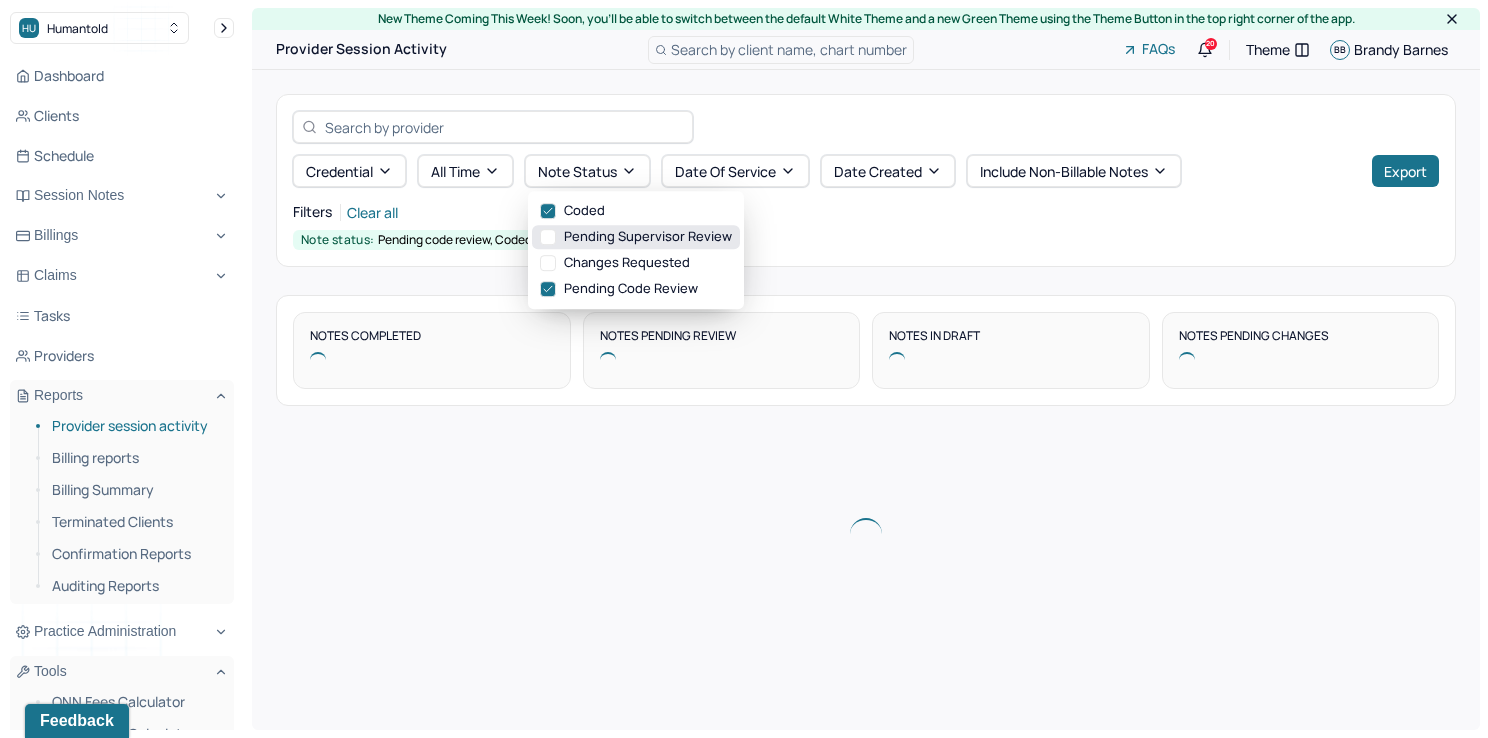 click on "Pending supervisor review" at bounding box center [636, 237] 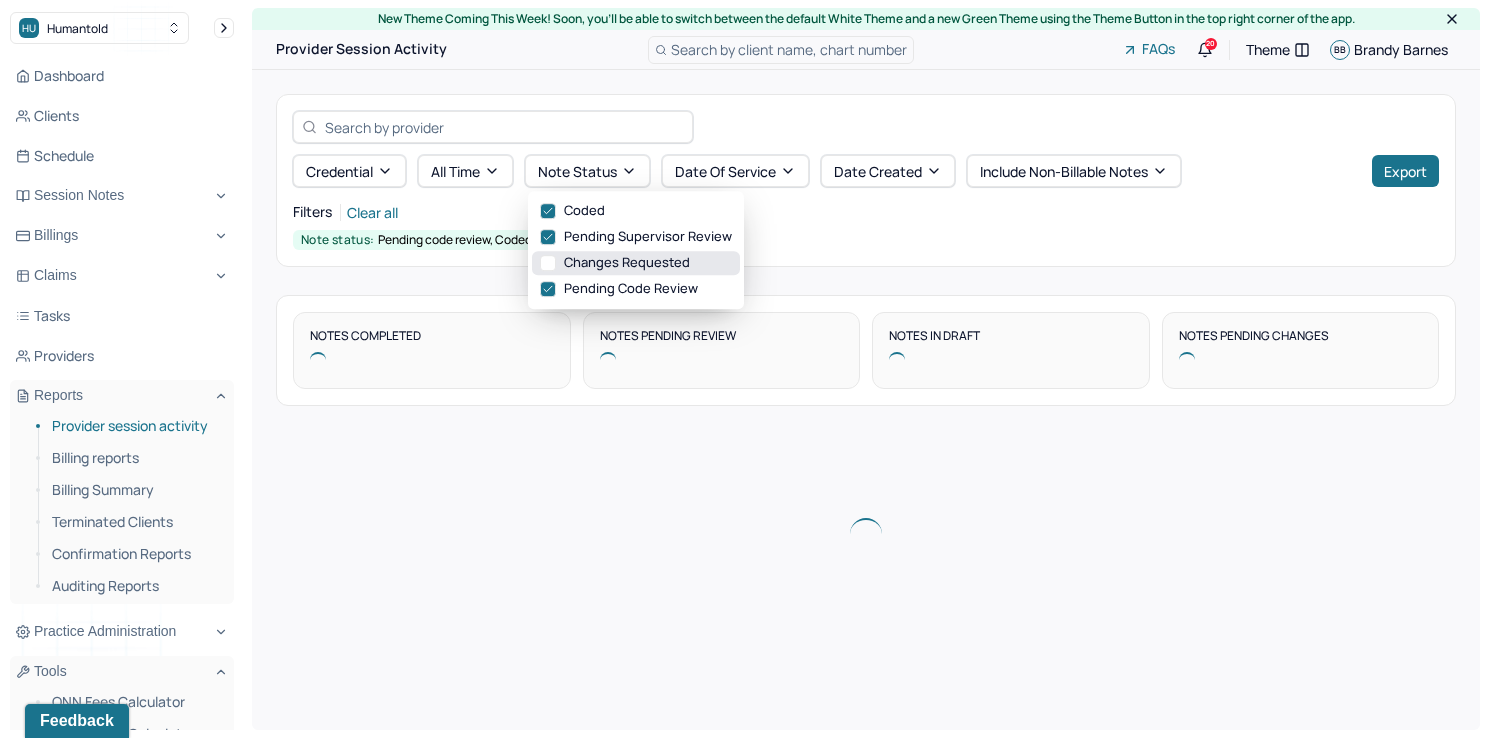 click on "Changes requested" at bounding box center (636, 263) 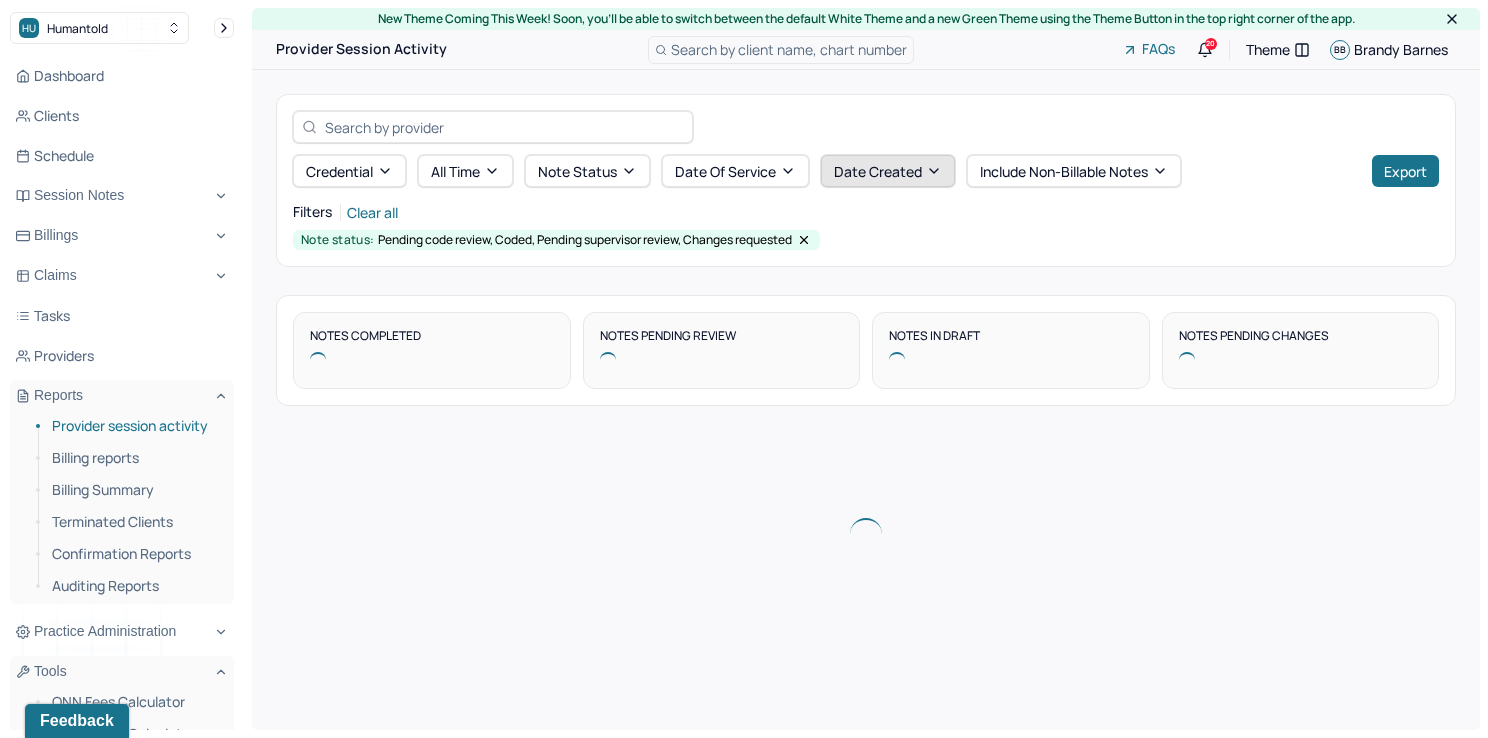 click on "Date Created" at bounding box center (888, 171) 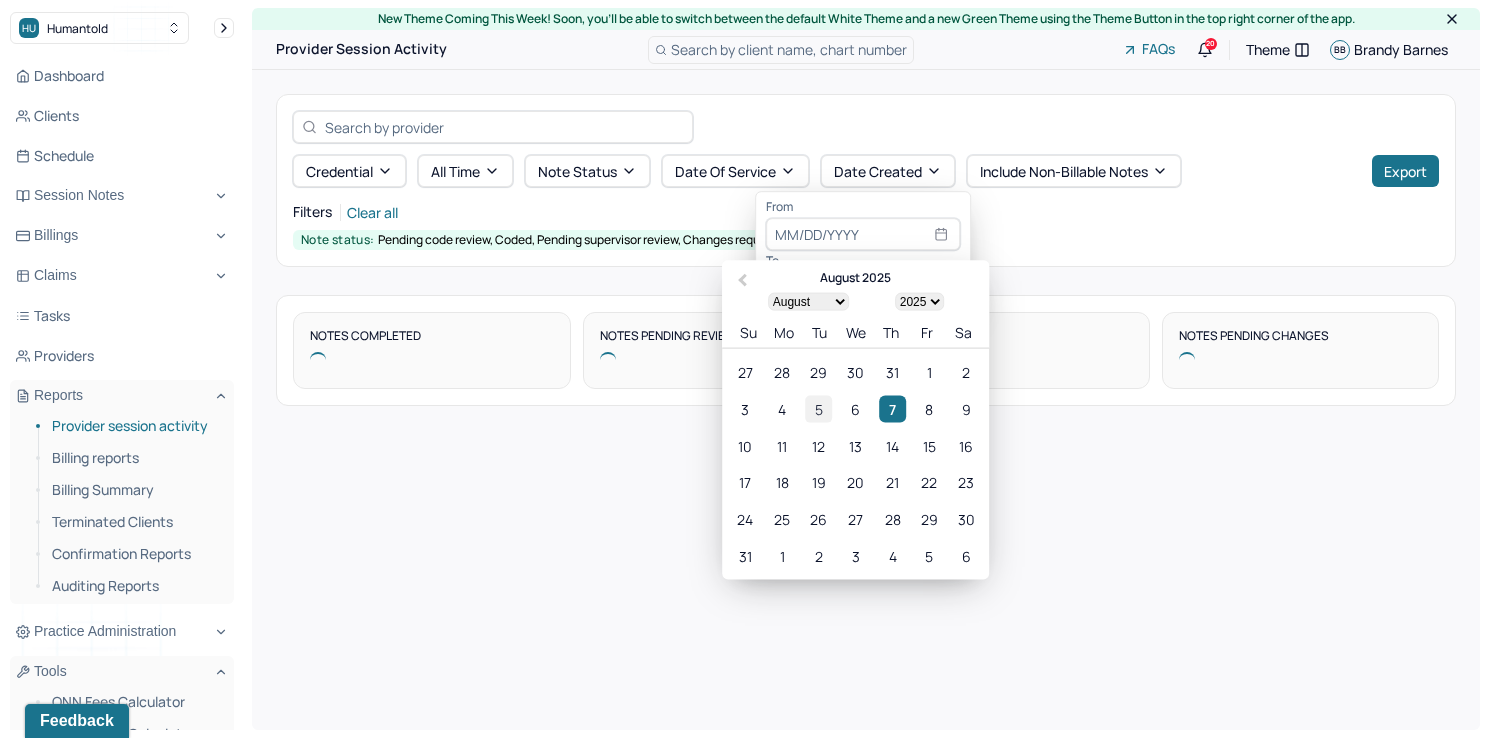 click on "5" at bounding box center [818, 408] 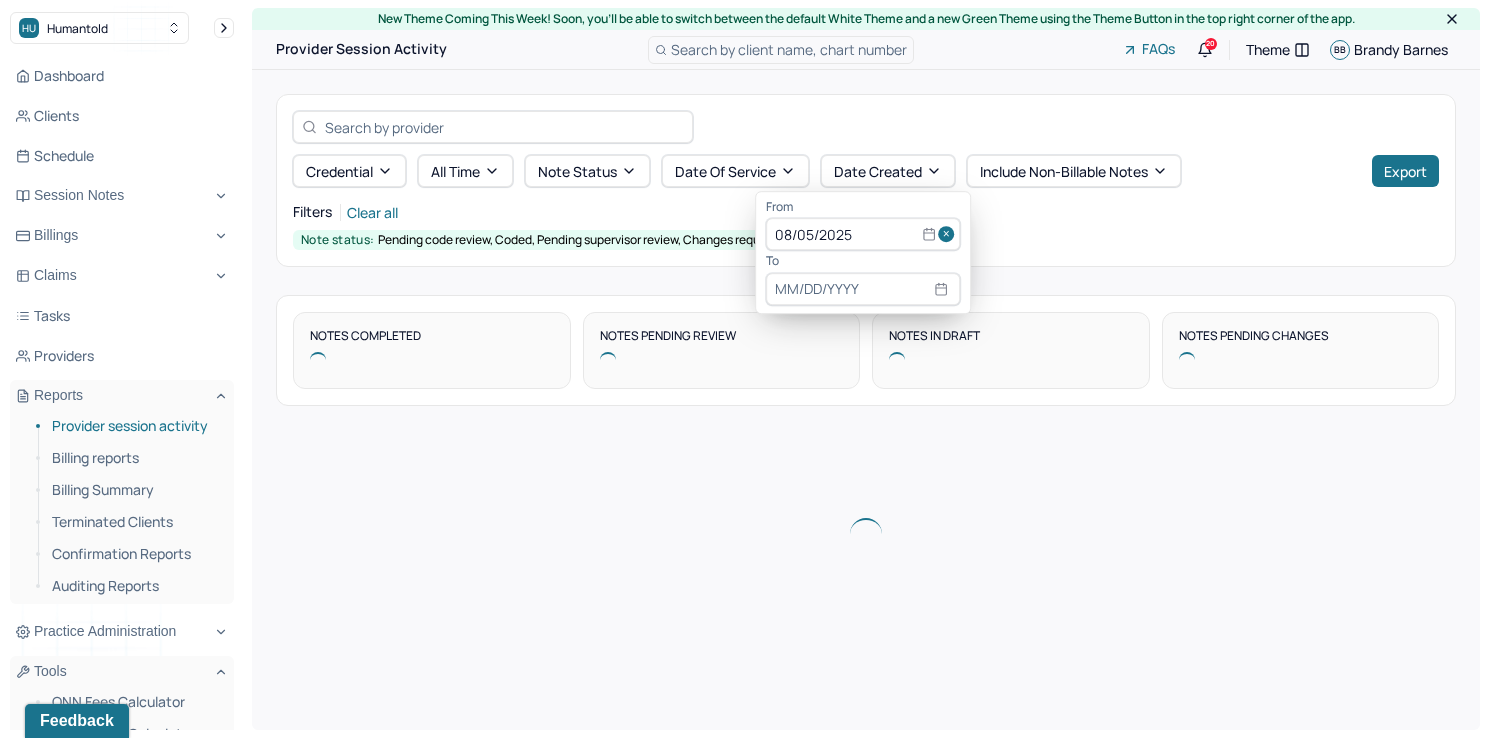 type on "08/05/2025" 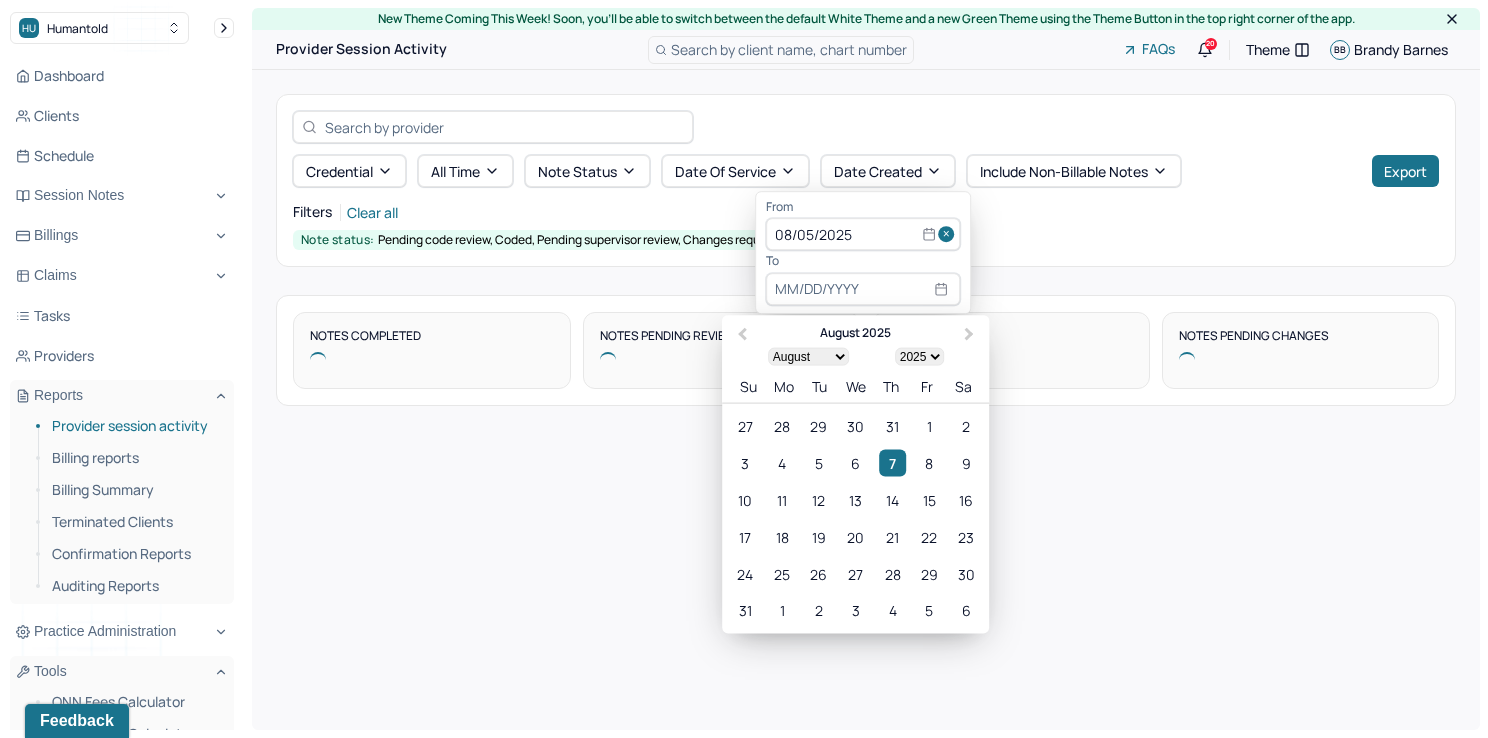click at bounding box center (863, 289) 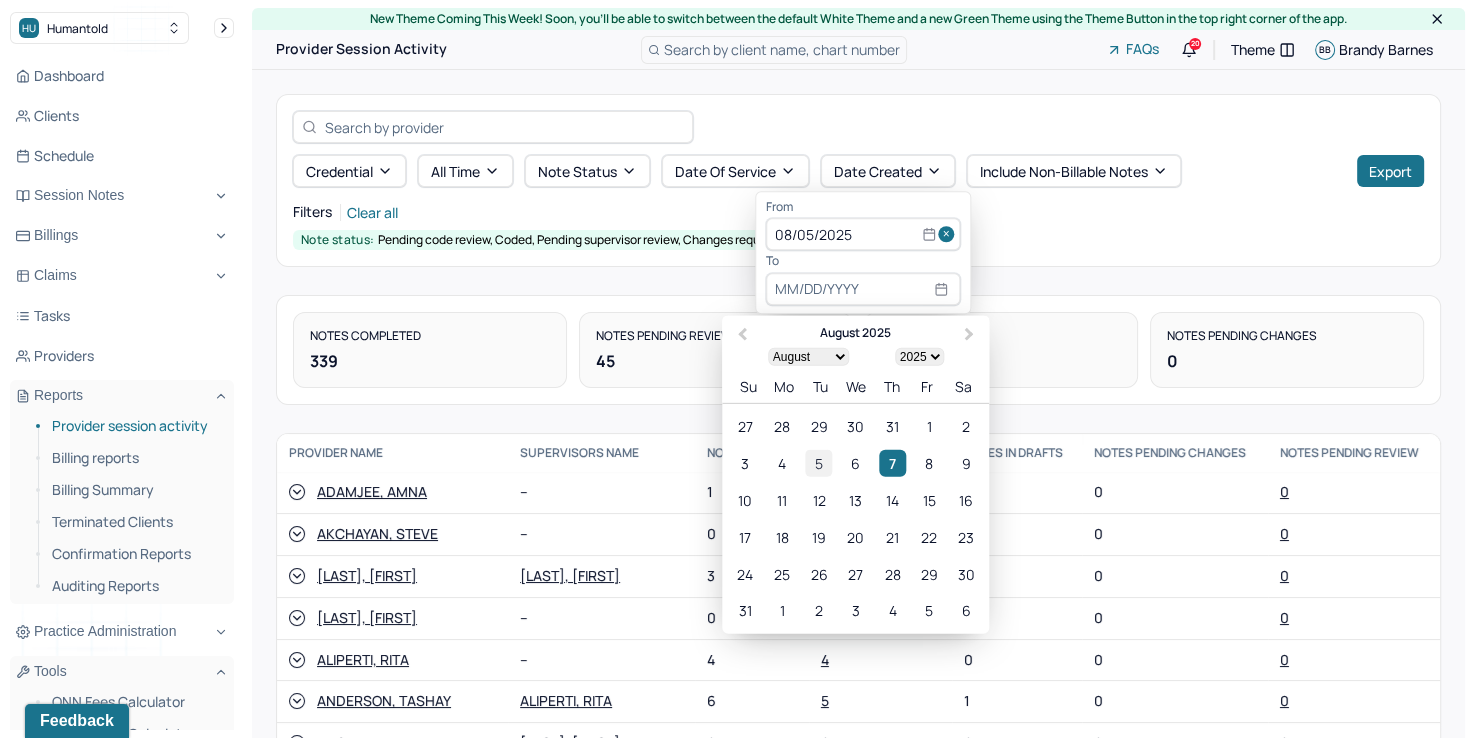 click on "5" at bounding box center (818, 463) 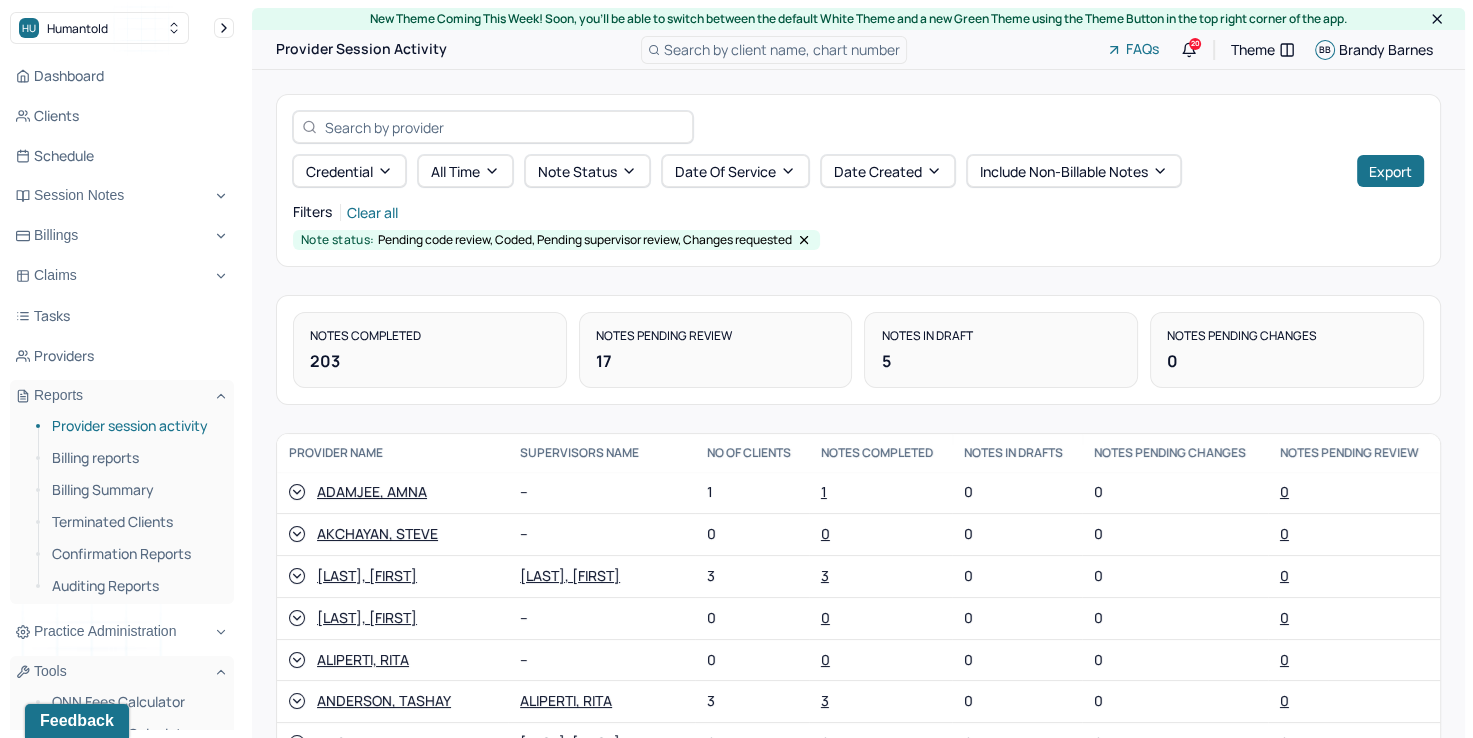 click on "Filters Clear all" at bounding box center (858, 212) 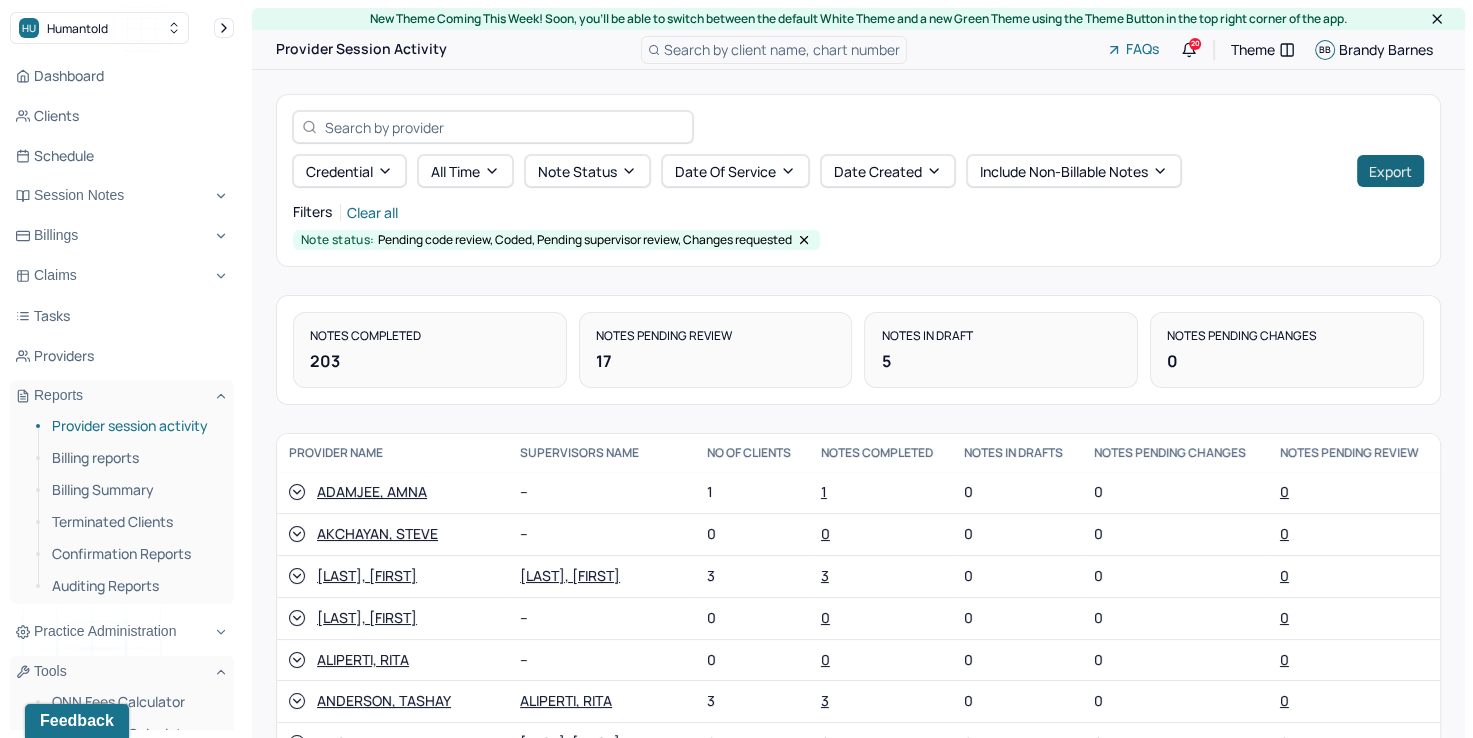 click on "Export" at bounding box center (1390, 171) 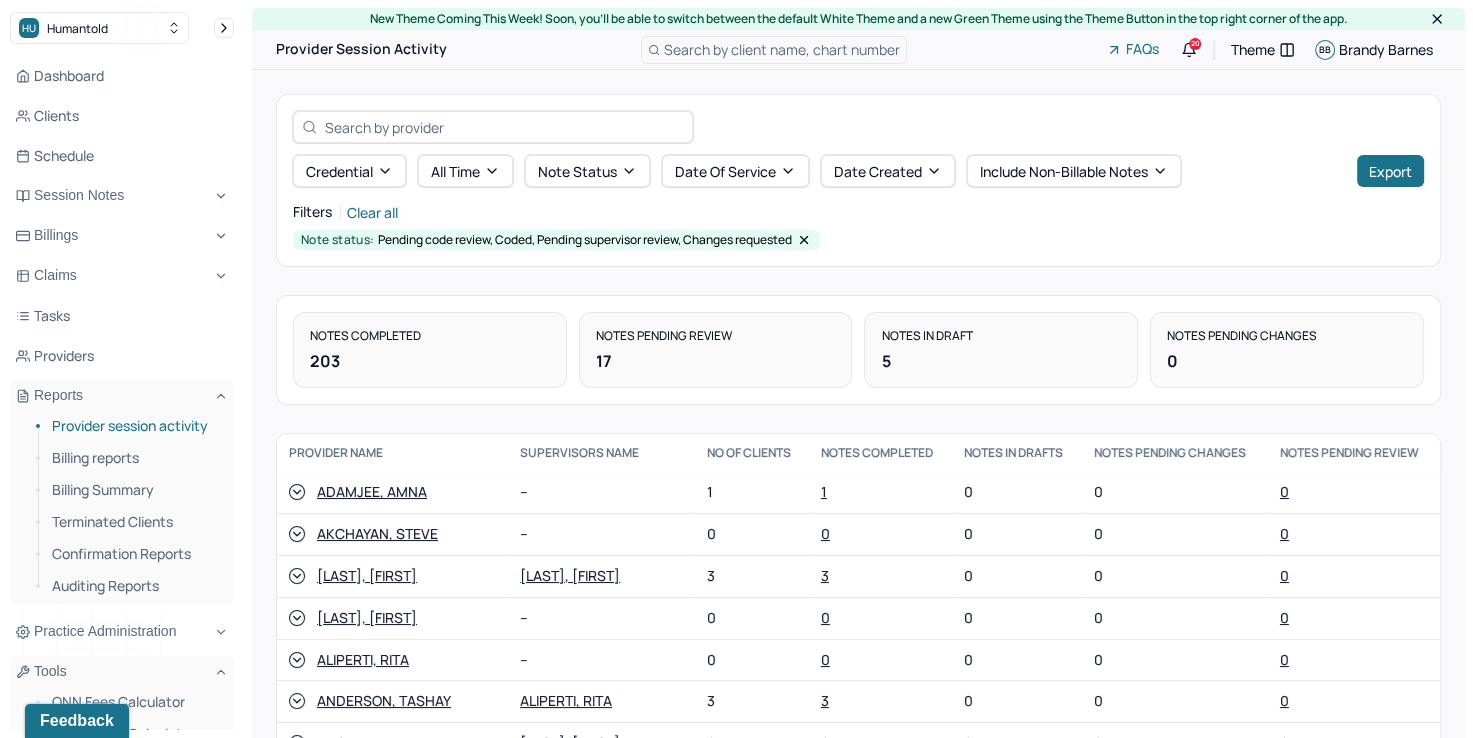 click on "Credential All time Note status Date Of Service Date Created Include non-billable notes Export" at bounding box center [858, 149] 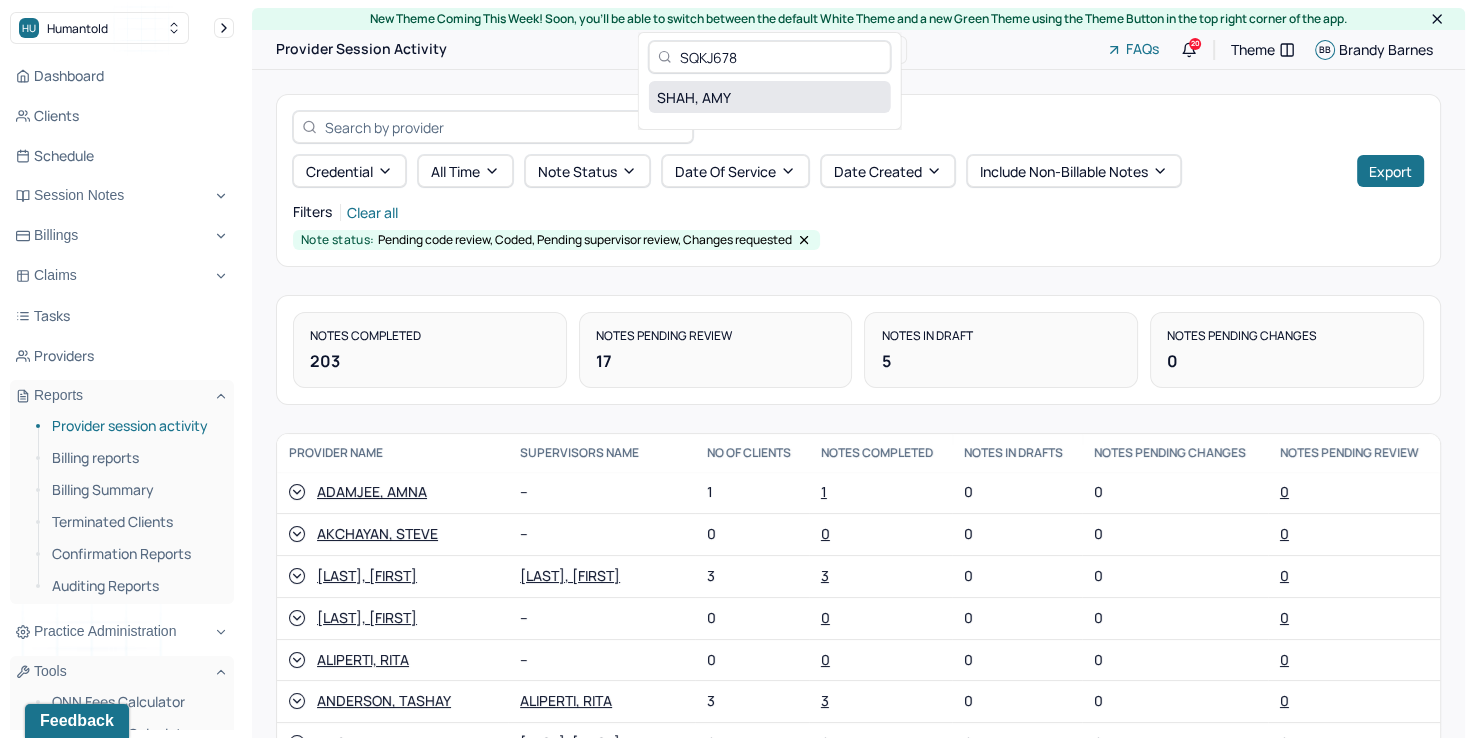 type on "SQKJ678" 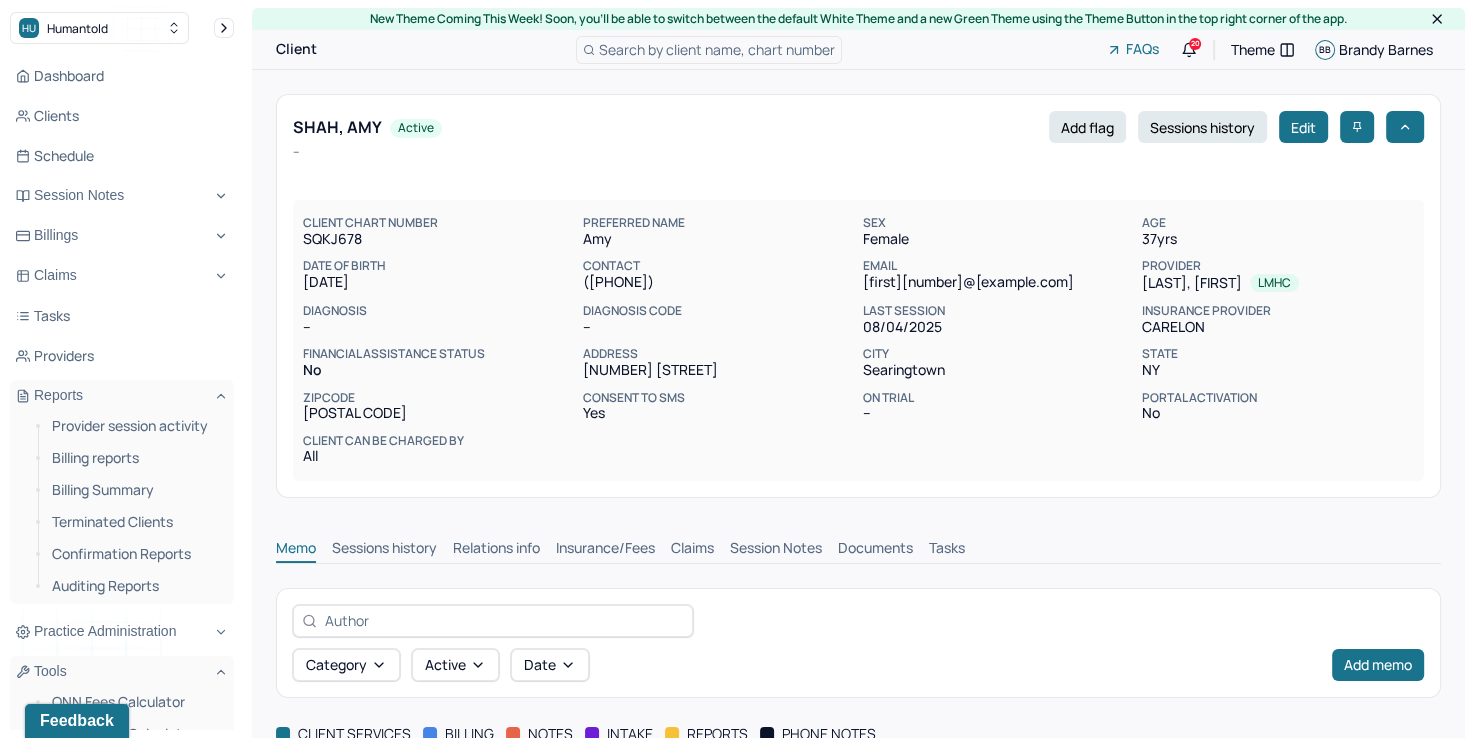 click on "Claims" at bounding box center [692, 550] 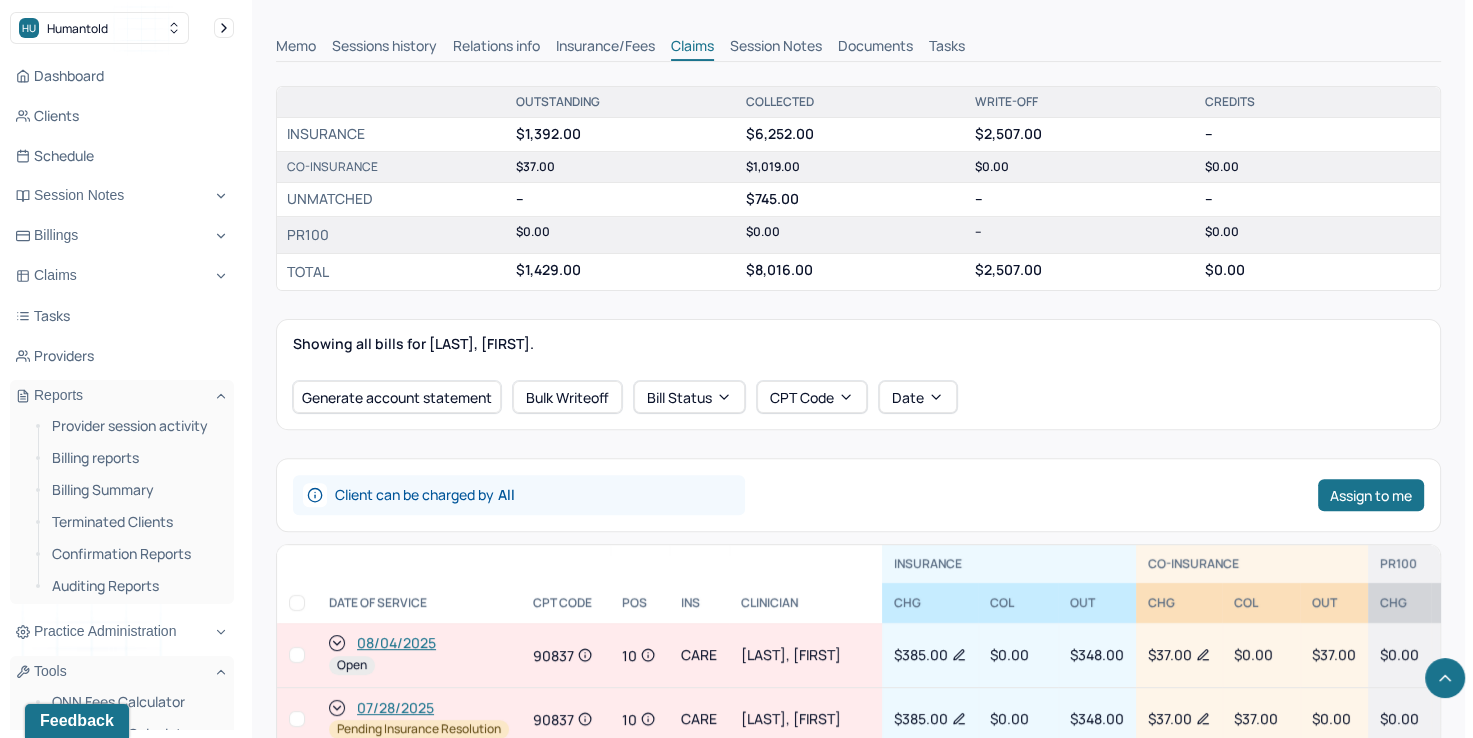 scroll, scrollTop: 700, scrollLeft: 0, axis: vertical 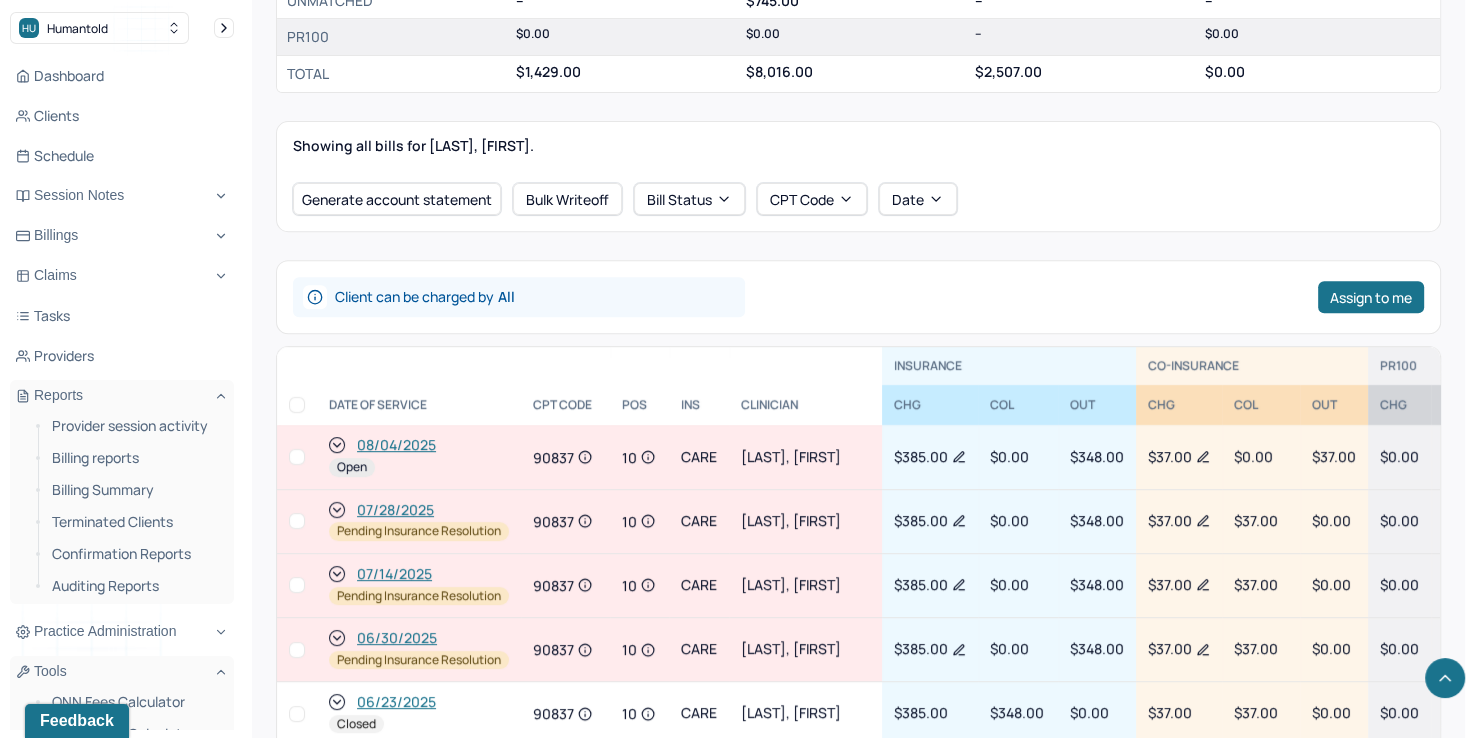 click on "08/04/2025" at bounding box center [396, 445] 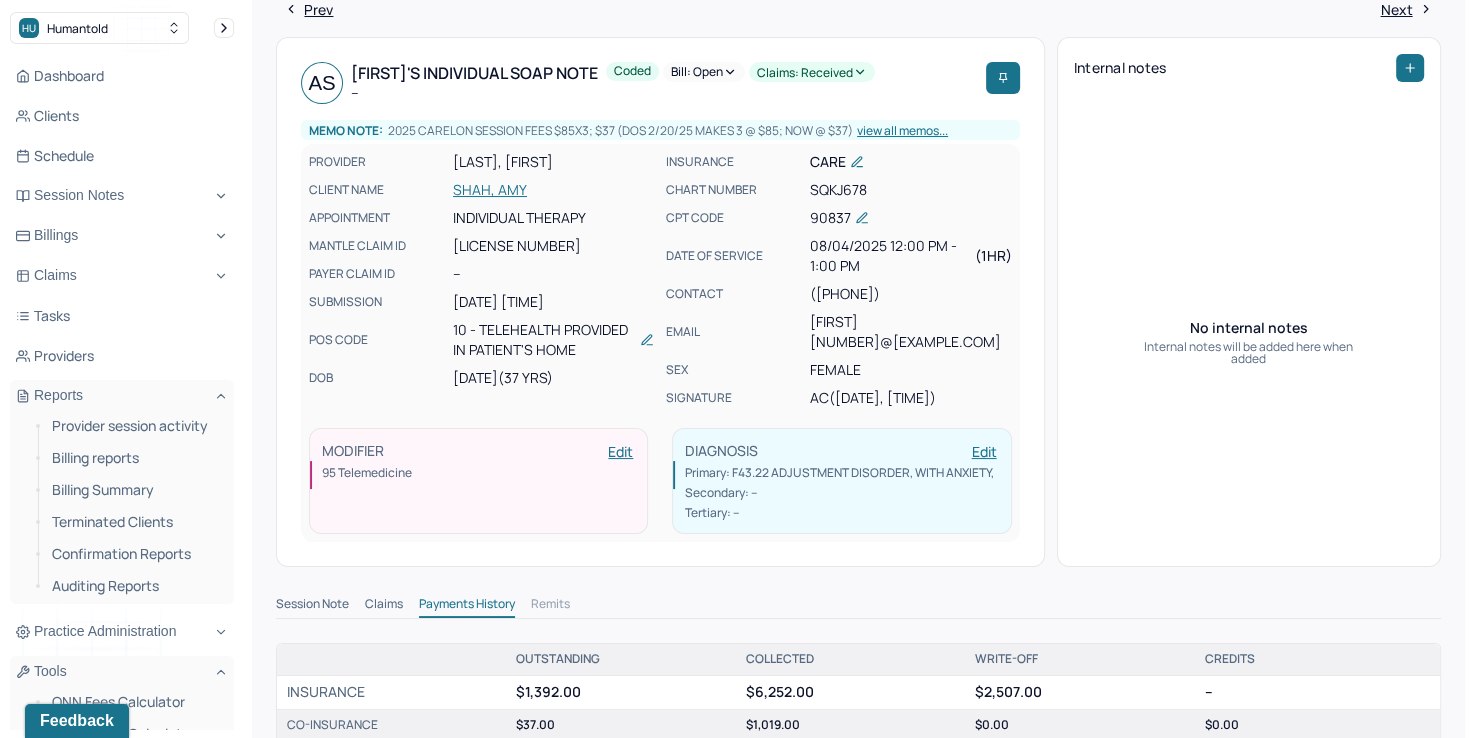 scroll, scrollTop: 100, scrollLeft: 0, axis: vertical 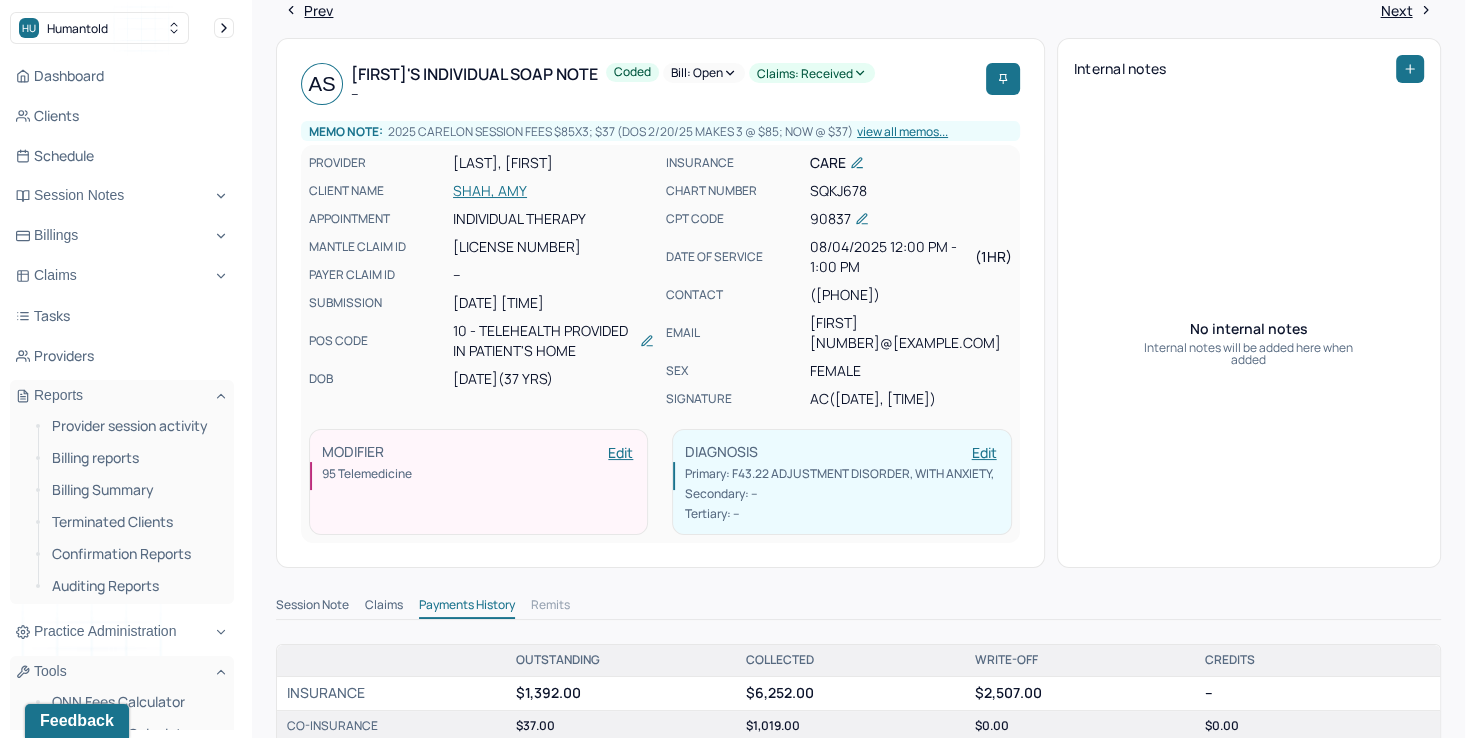 click on "Session Note" at bounding box center [312, 607] 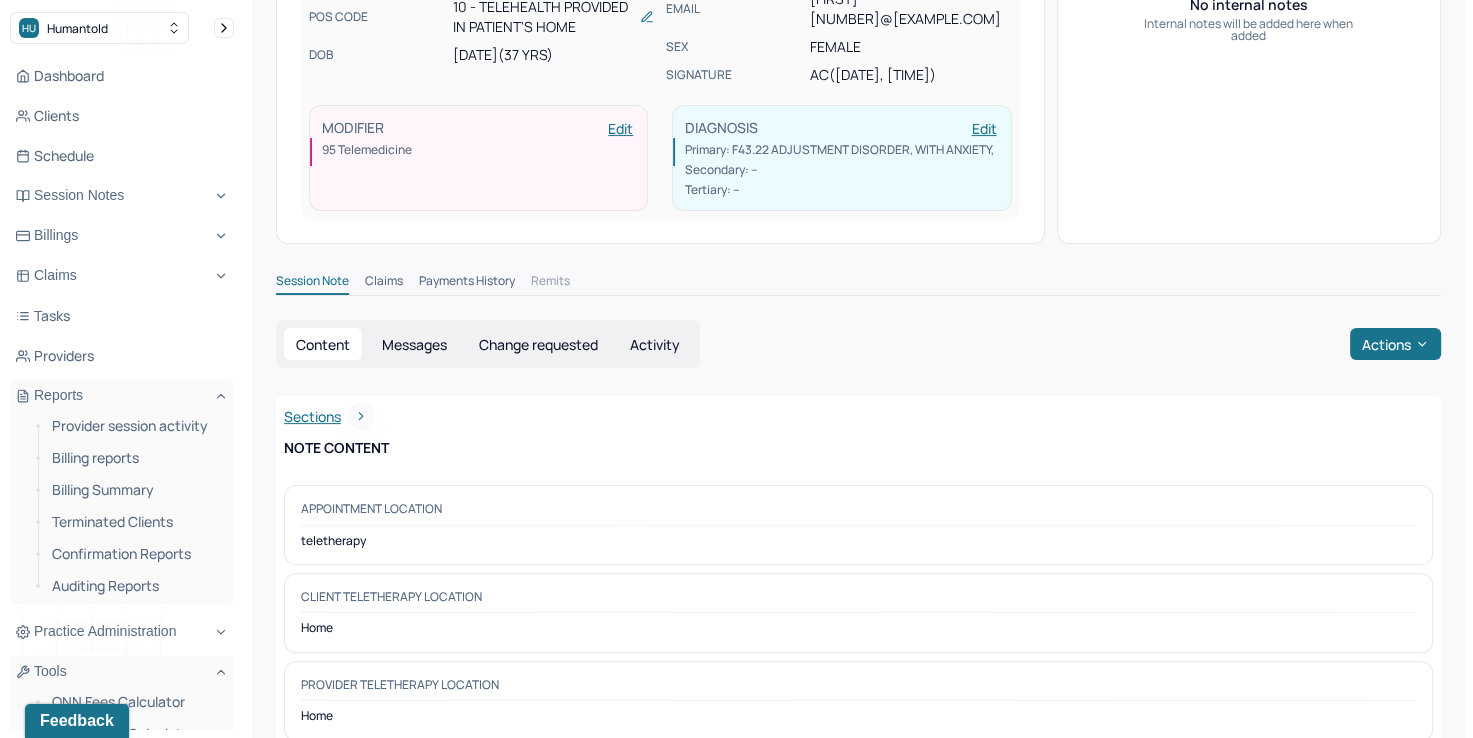 scroll, scrollTop: 500, scrollLeft: 0, axis: vertical 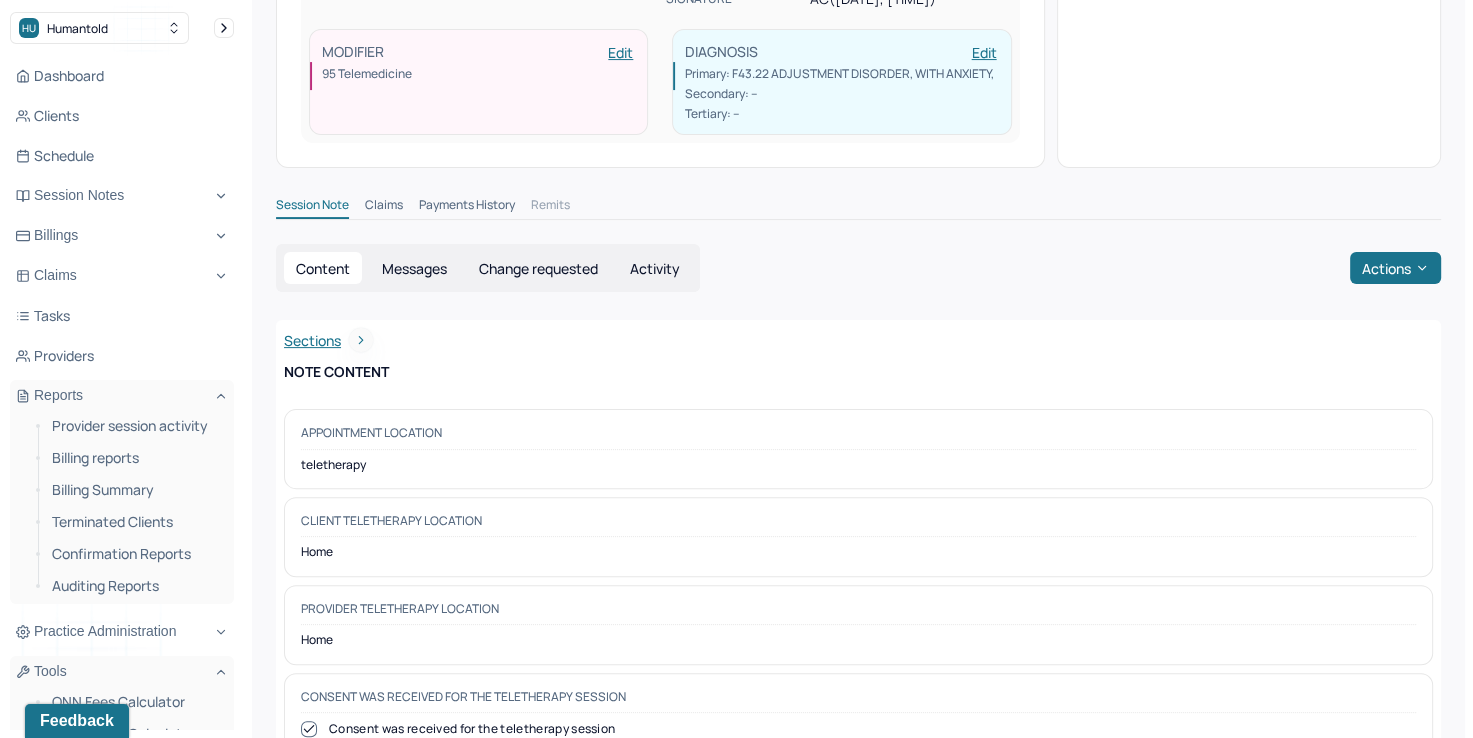 click on "Activity" at bounding box center (655, 268) 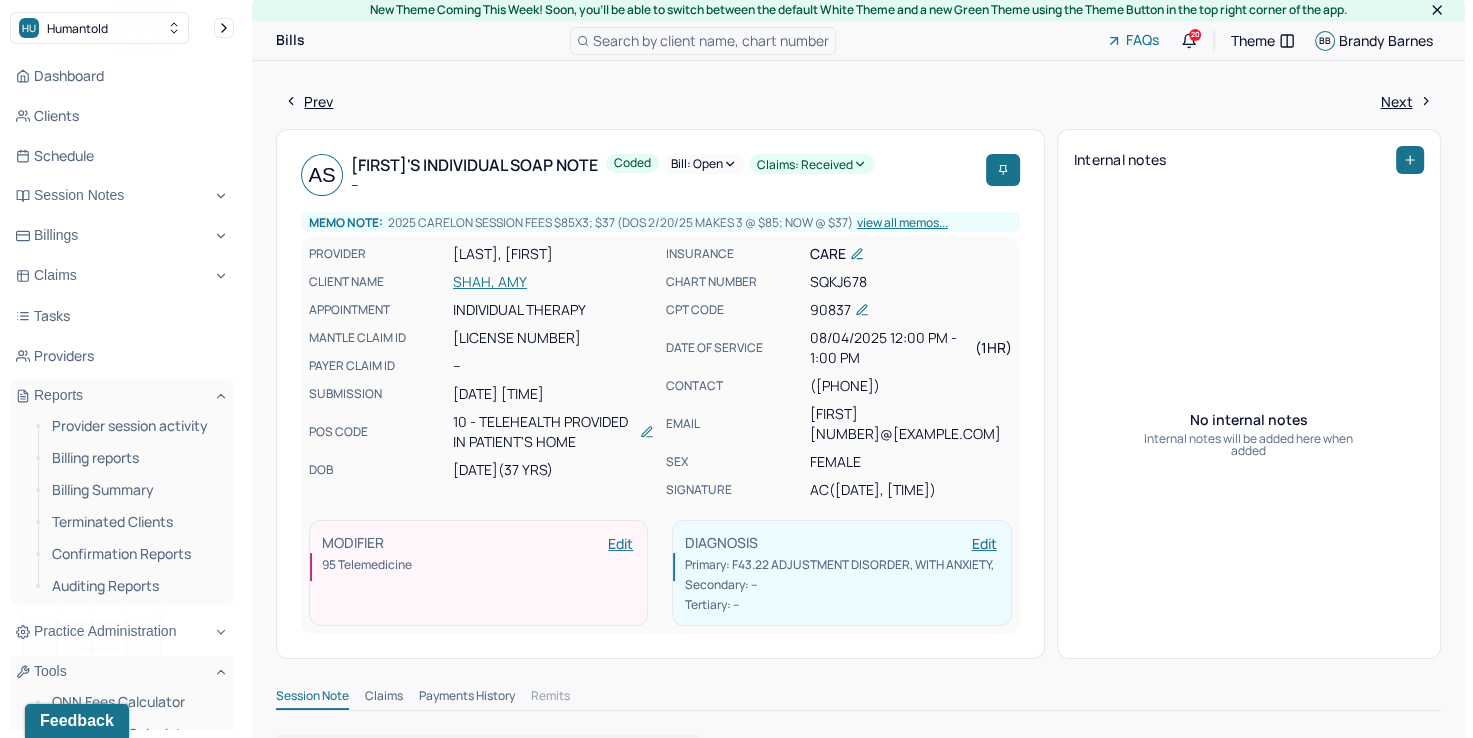 scroll, scrollTop: 0, scrollLeft: 0, axis: both 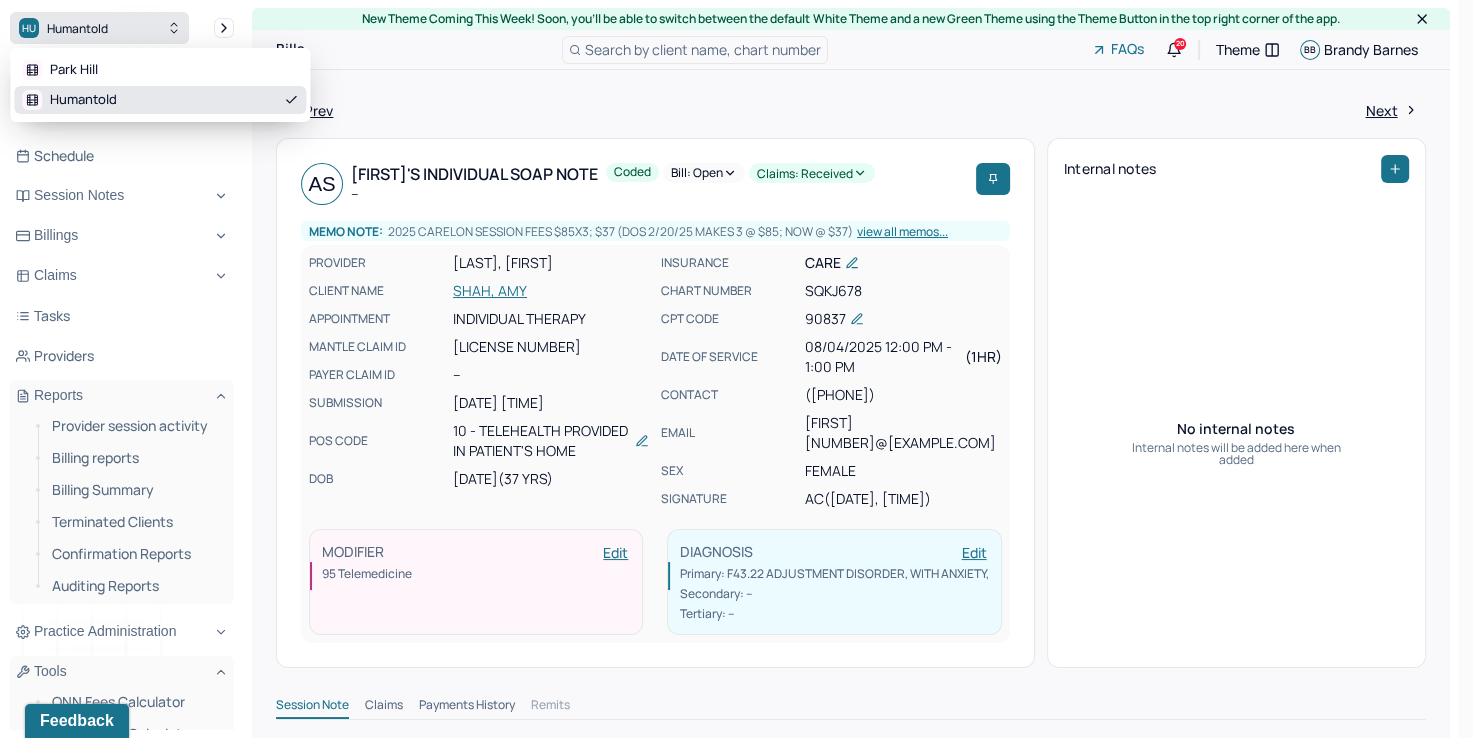 click 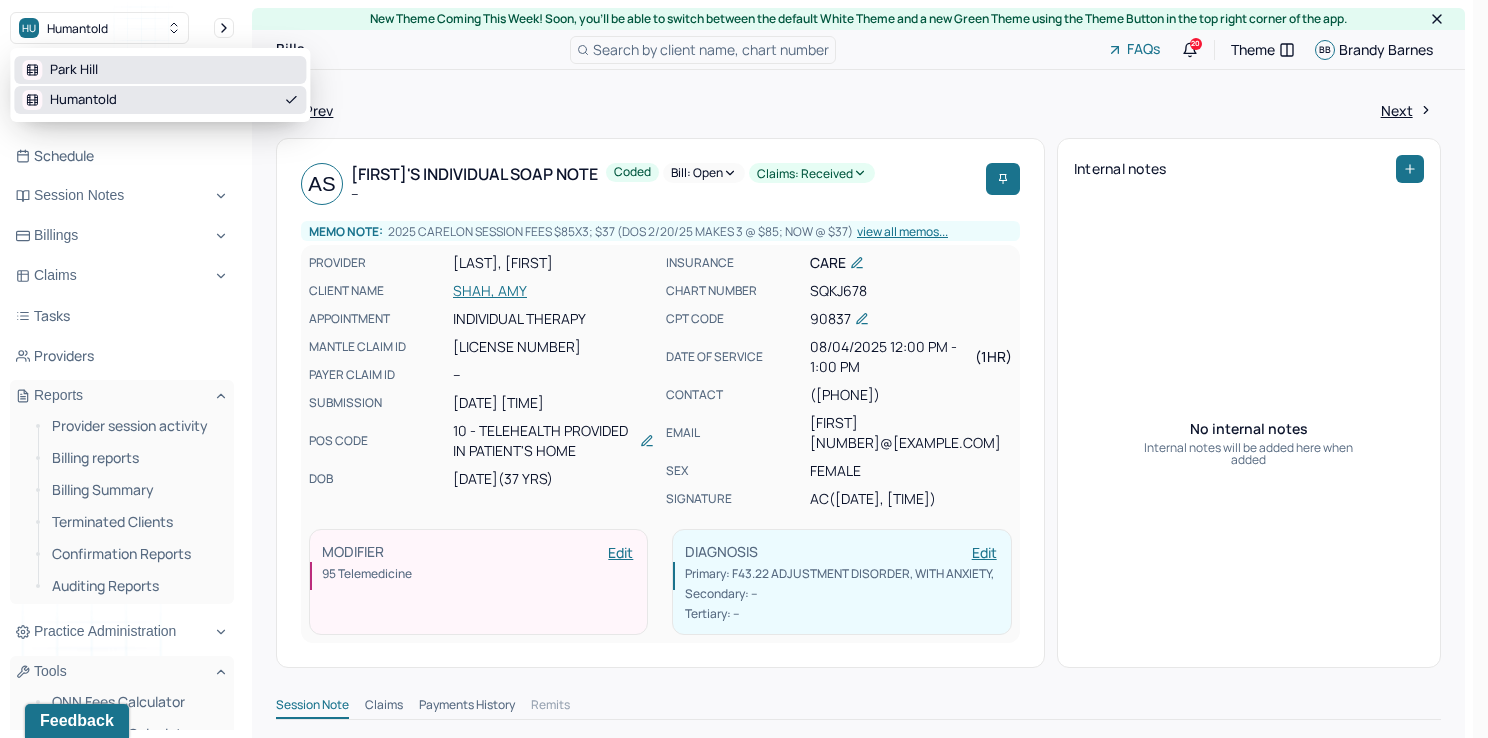 click on "Park Hill" at bounding box center (160, 70) 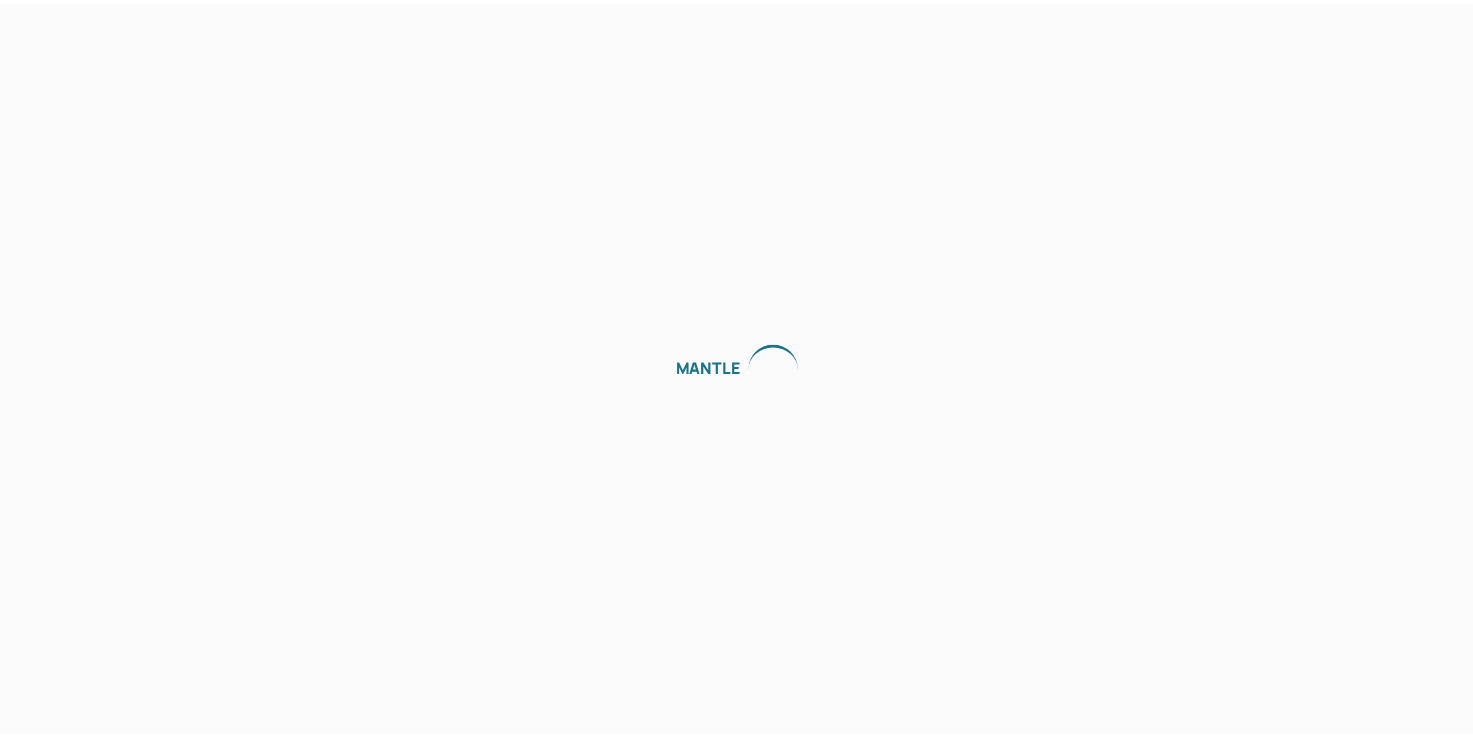 scroll, scrollTop: 0, scrollLeft: 0, axis: both 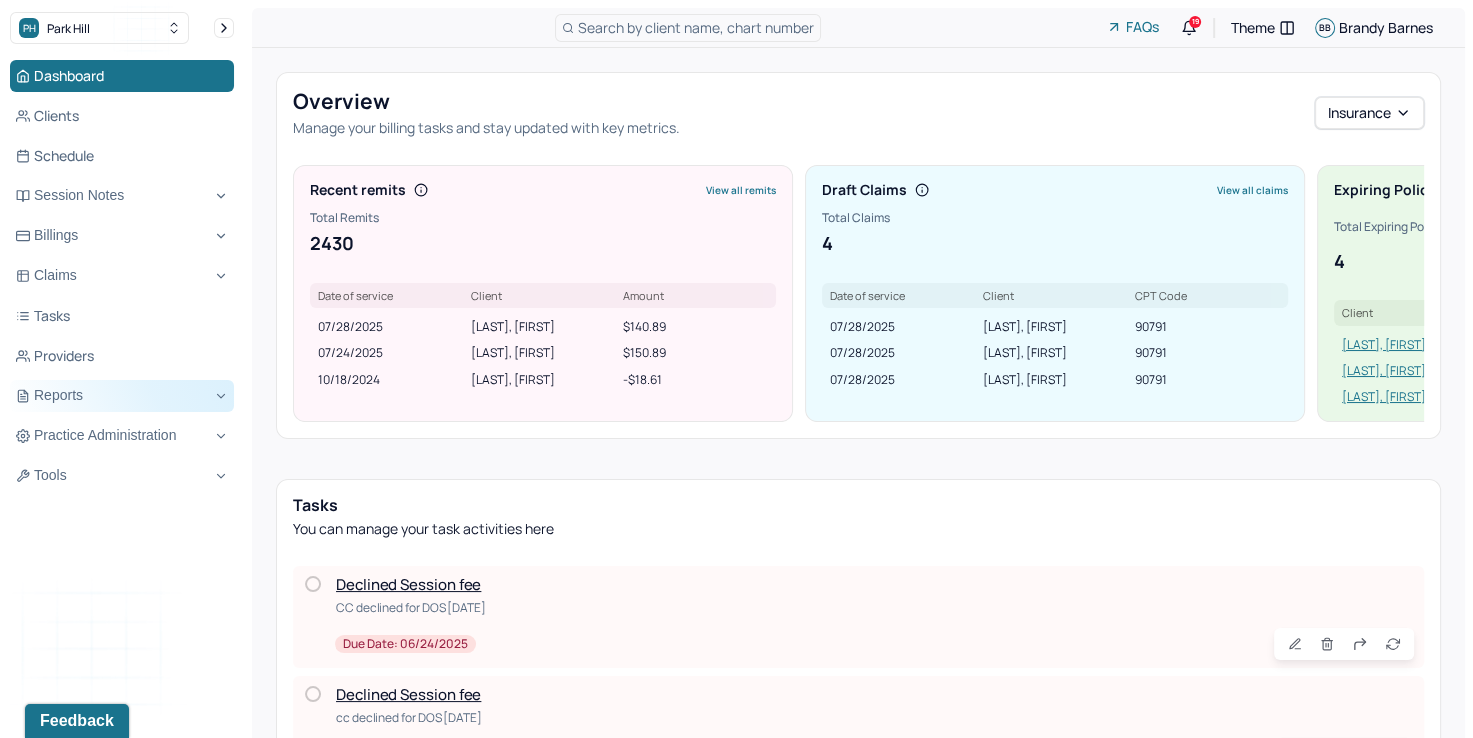 click on "Reports" at bounding box center (122, 396) 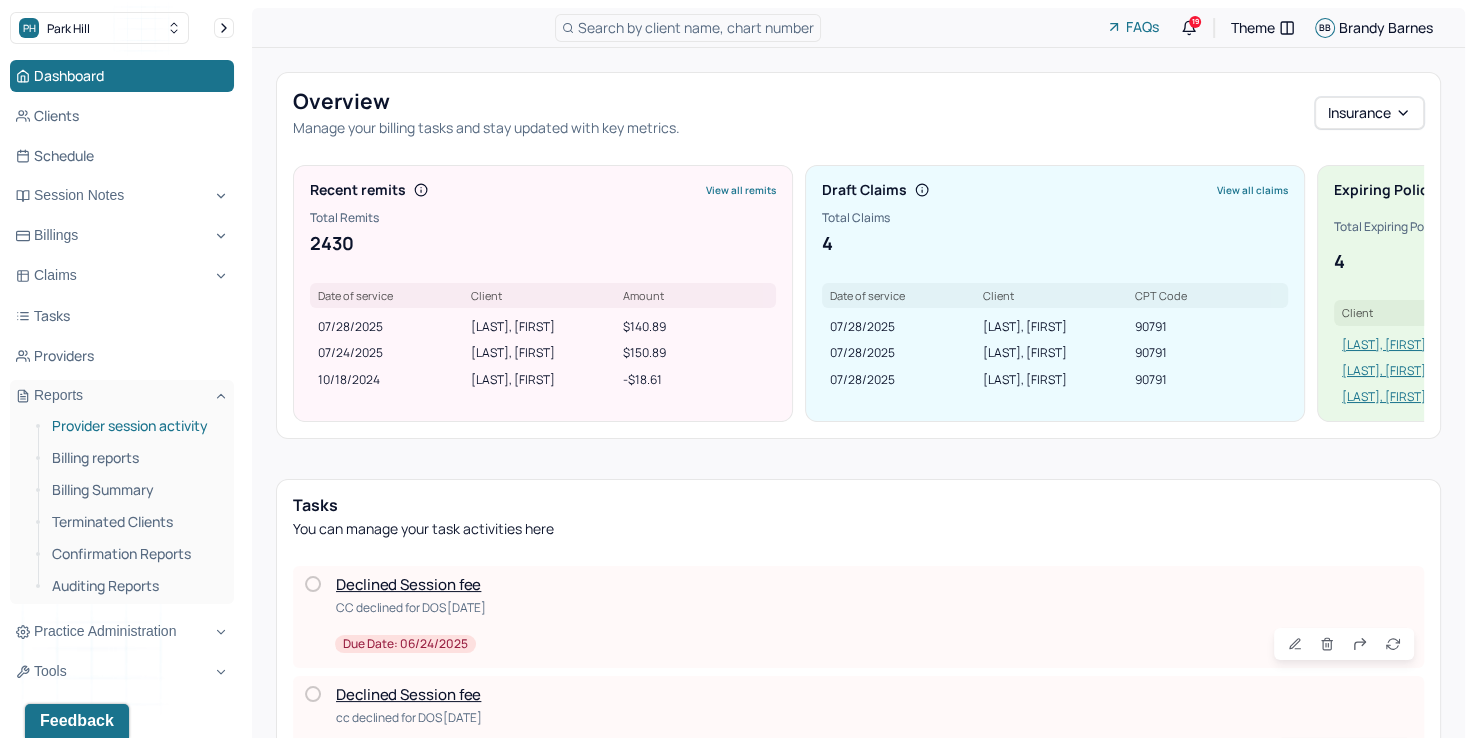 click on "Provider session activity" at bounding box center [135, 426] 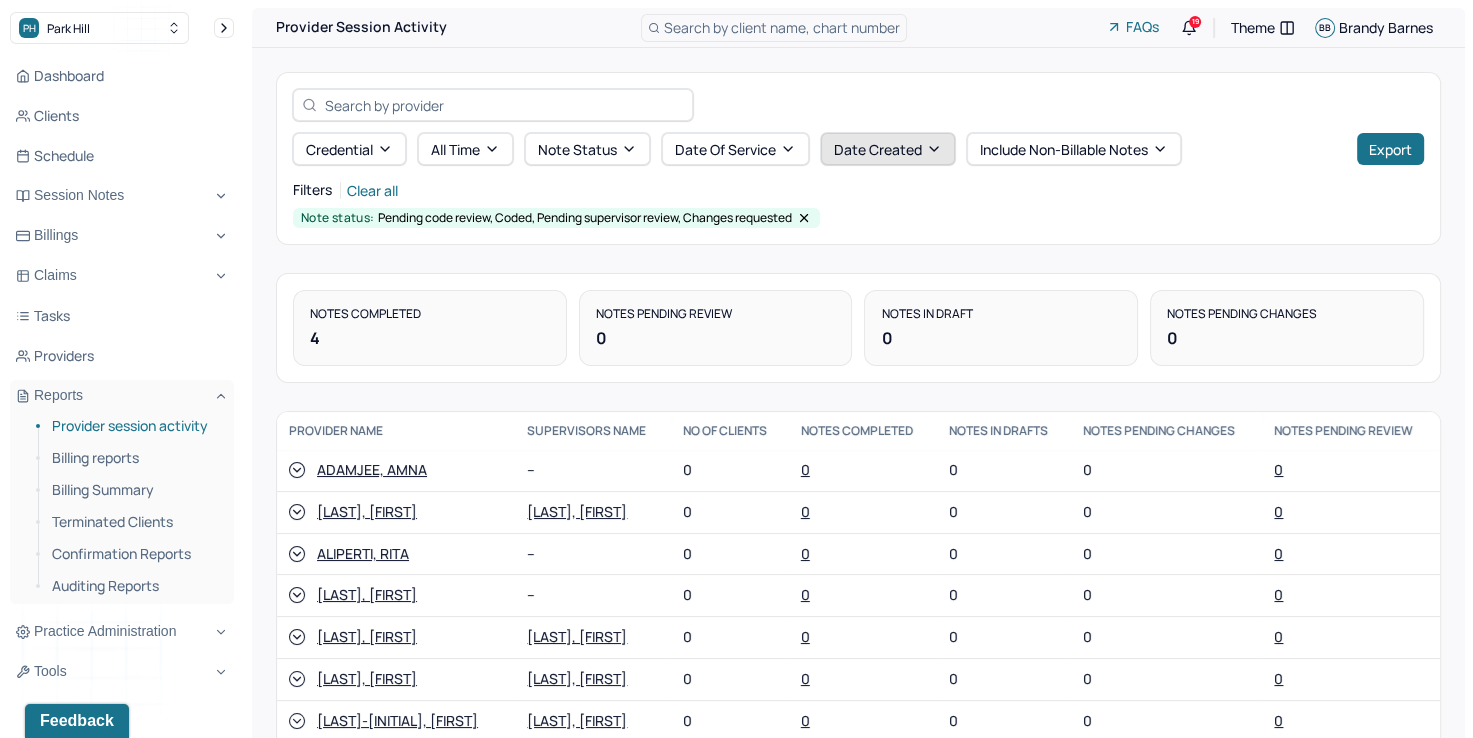 click 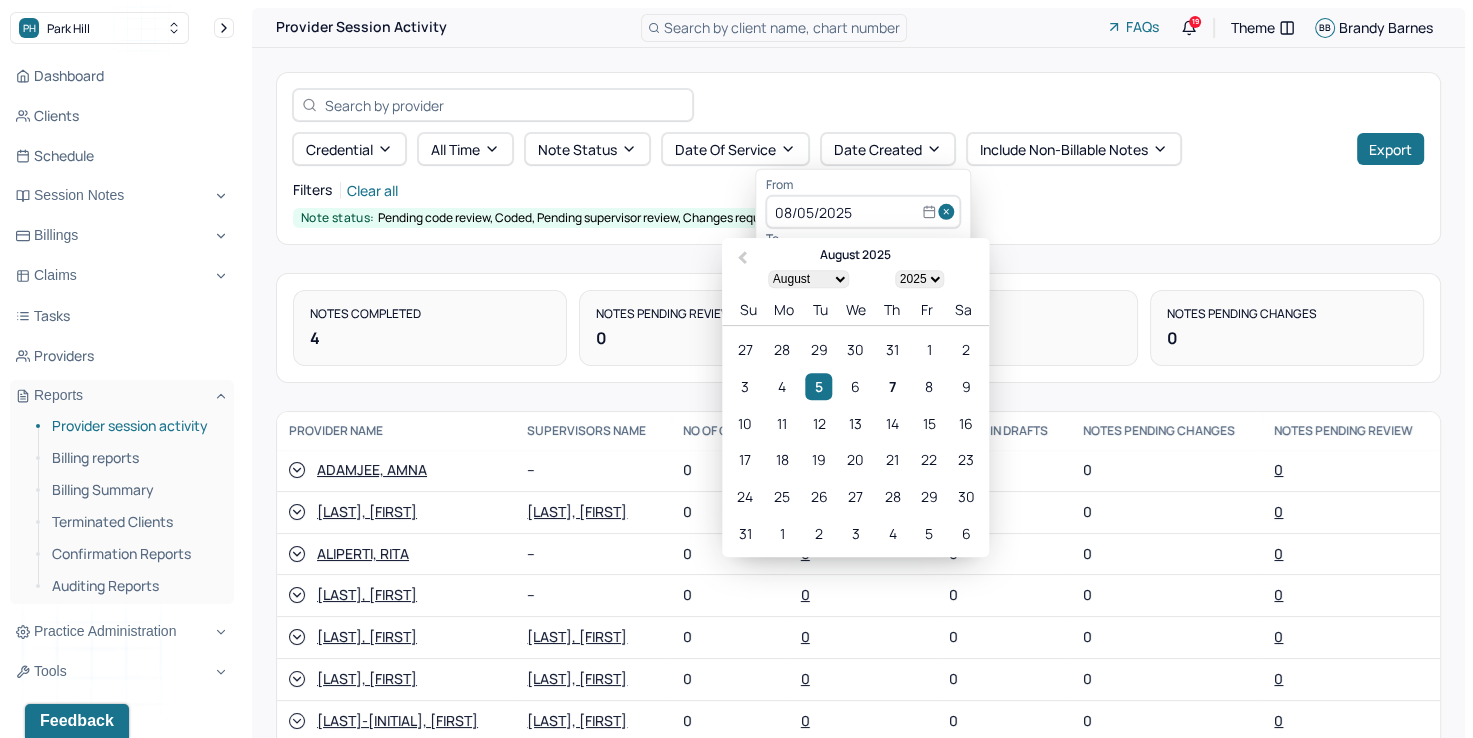 click on "Filters Clear all" at bounding box center (858, 190) 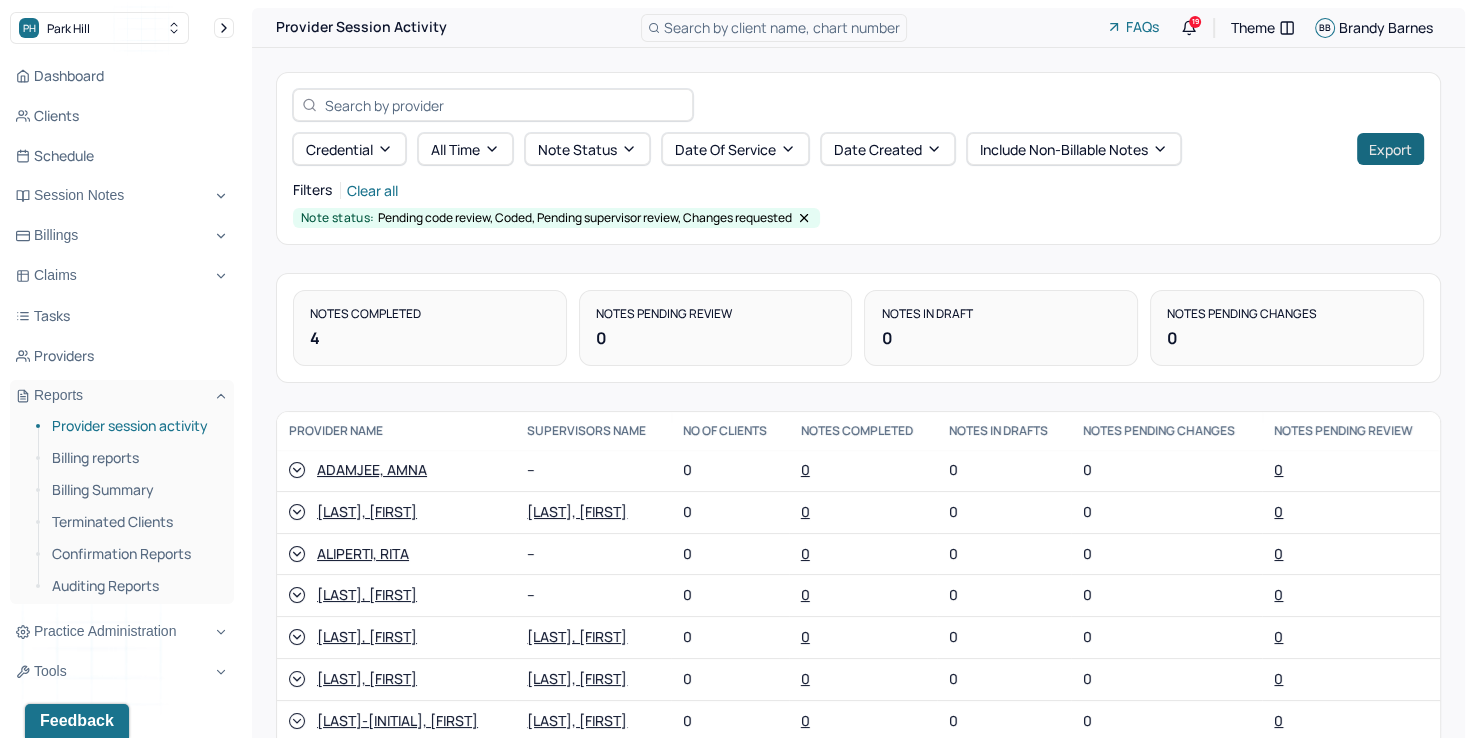 click on "Export" at bounding box center [1390, 149] 